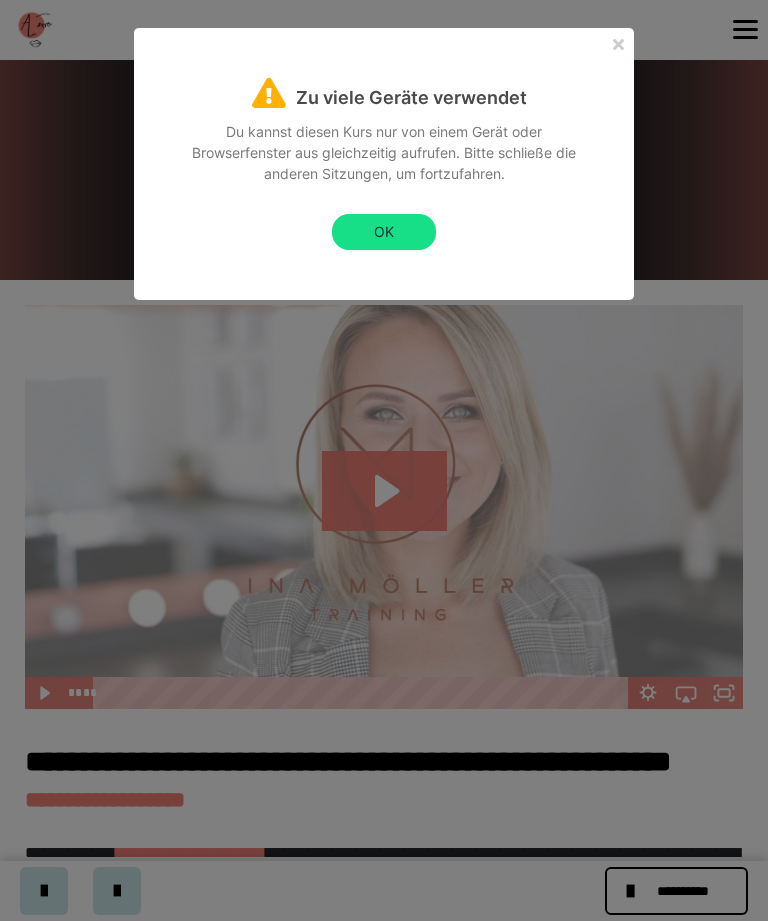 scroll, scrollTop: 365, scrollLeft: 0, axis: vertical 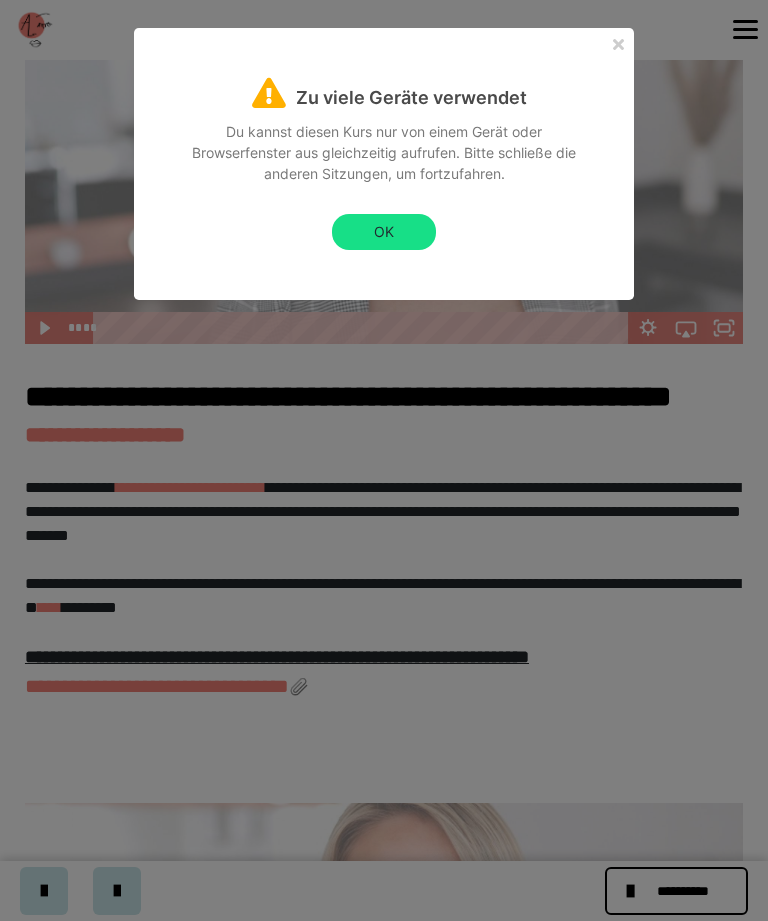 click on "Zu viele Geräte verwendet Du kannst diesen Kurs nur von einem Gerät oder Browserfenster aus gleichzeitig aufrufen. Bitte schließe die anderen Sitzungen, um fortzufahren. OK" at bounding box center [384, 460] 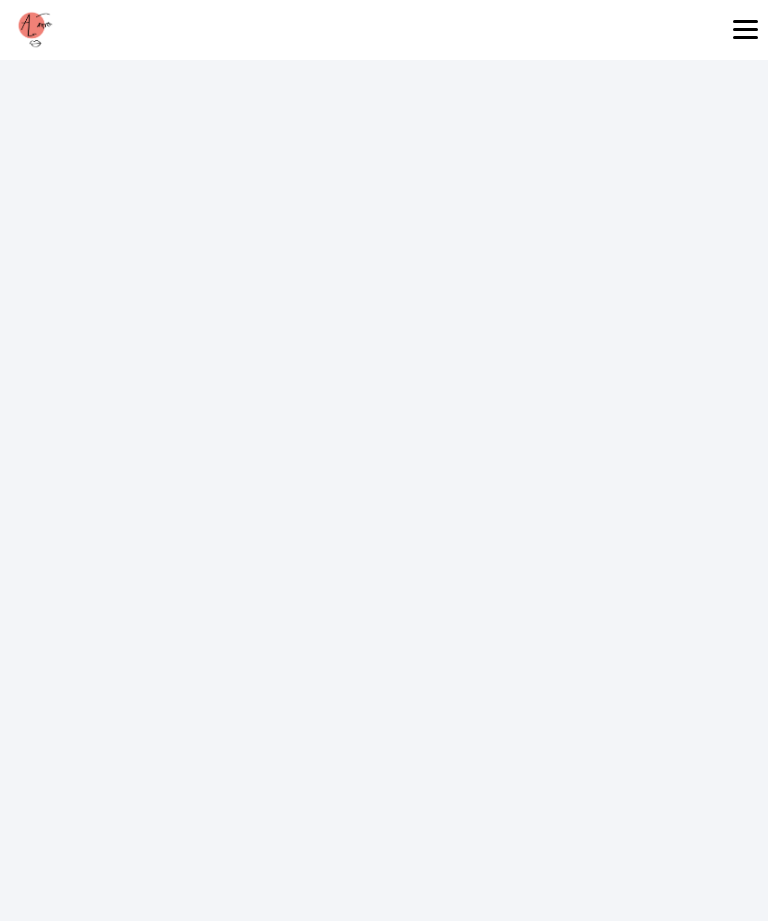 scroll, scrollTop: 0, scrollLeft: 0, axis: both 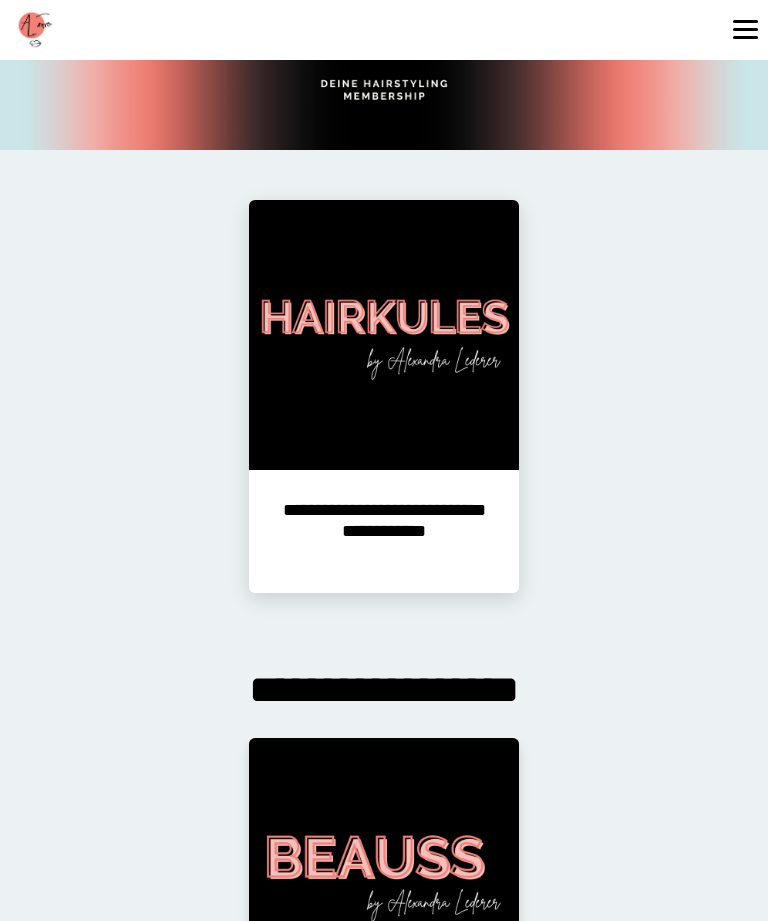 click at bounding box center [384, 335] 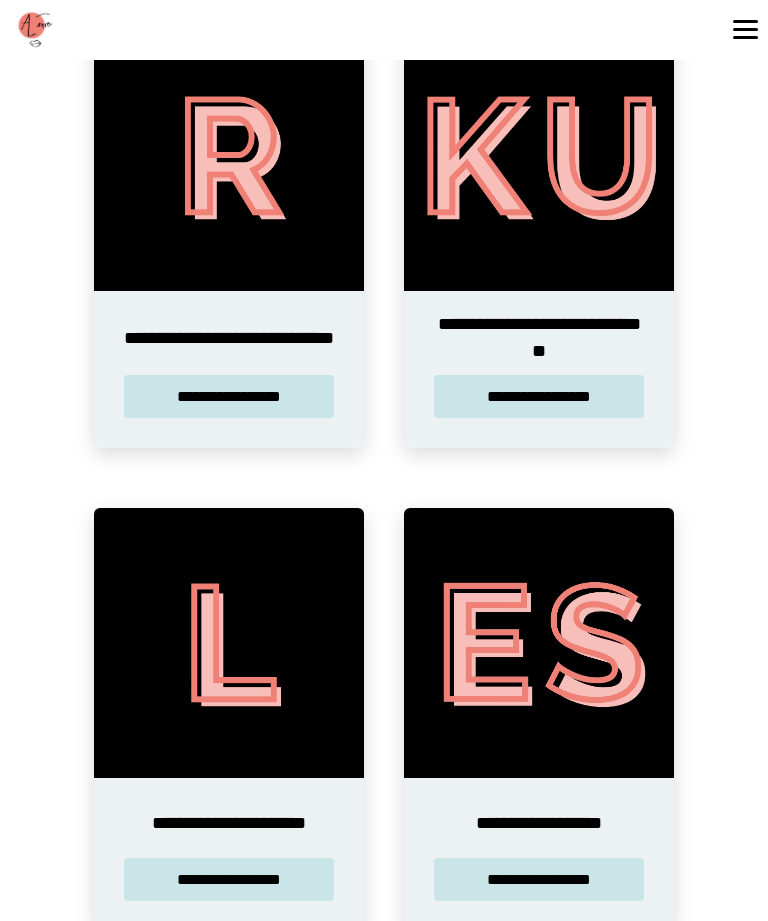scroll, scrollTop: 862, scrollLeft: 0, axis: vertical 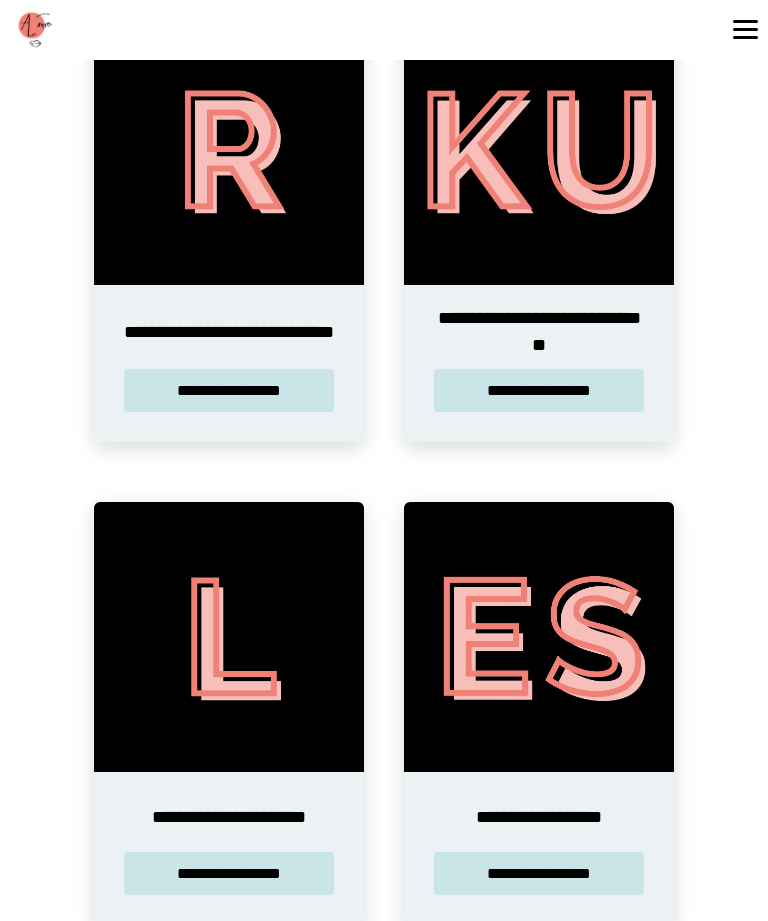 click on "**********" at bounding box center (539, 873) 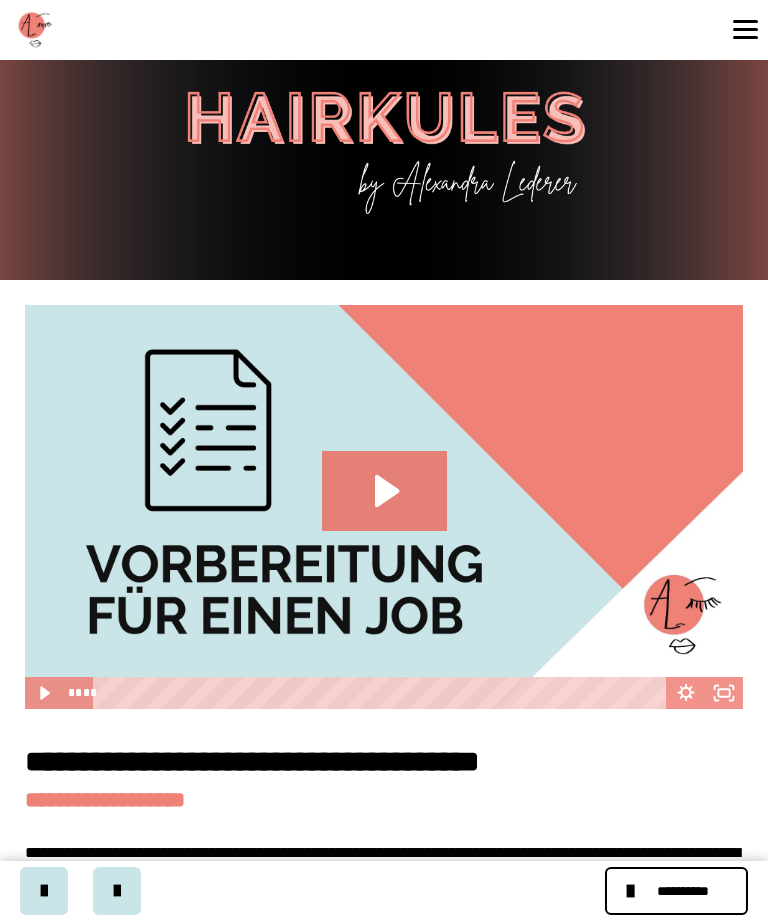 scroll, scrollTop: 320, scrollLeft: 0, axis: vertical 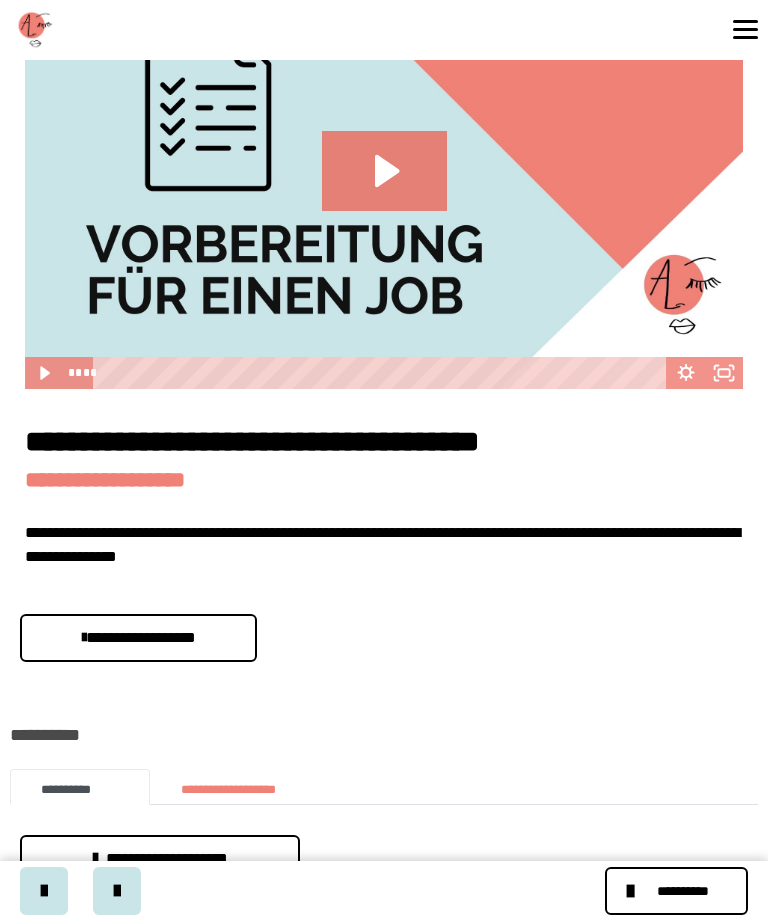 click on "**********" at bounding box center [683, 891] 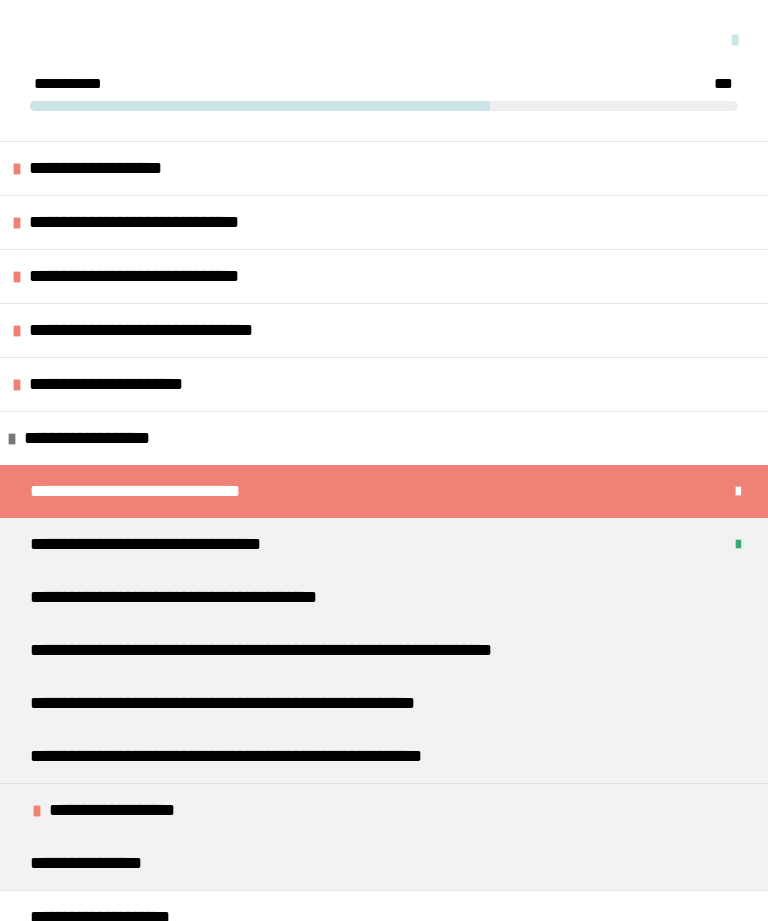 click on "**********" at bounding box center (384, 597) 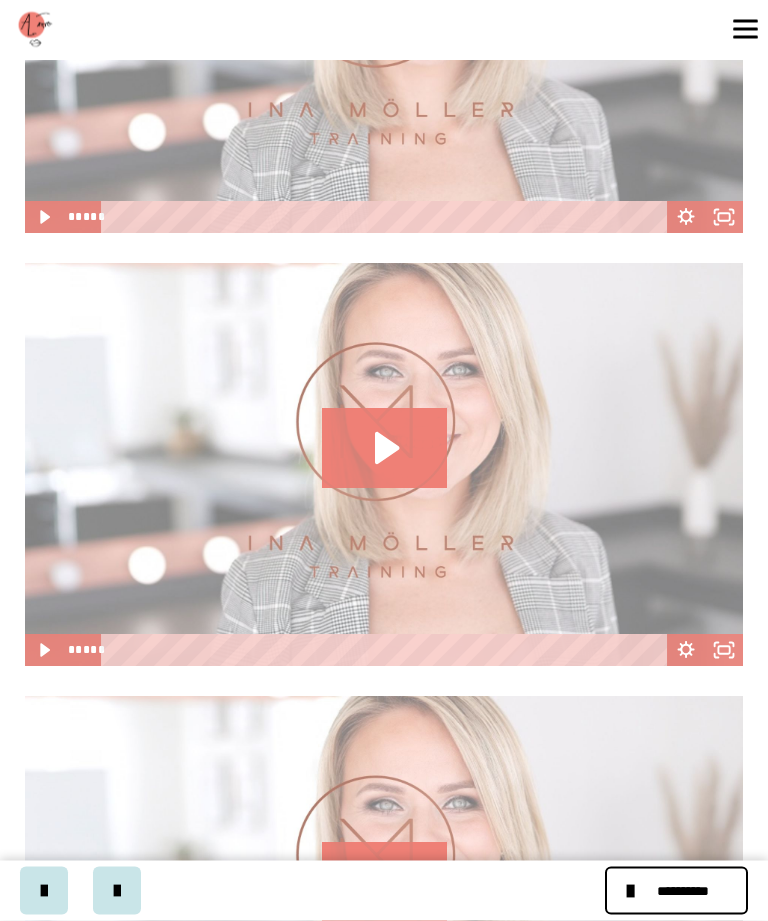 scroll, scrollTop: 1338, scrollLeft: 0, axis: vertical 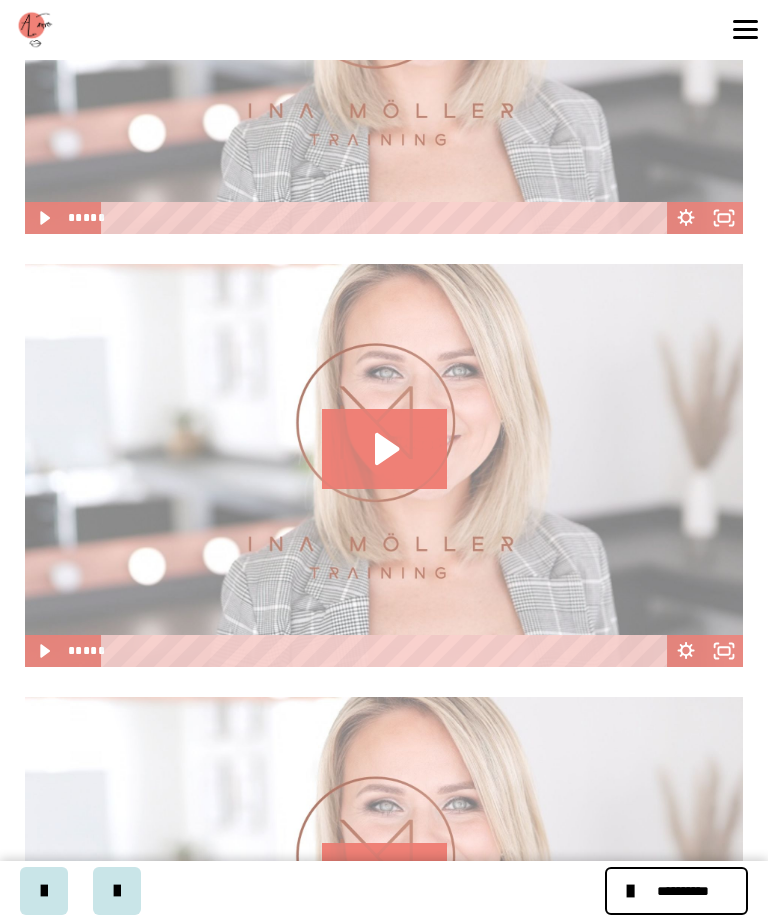 click 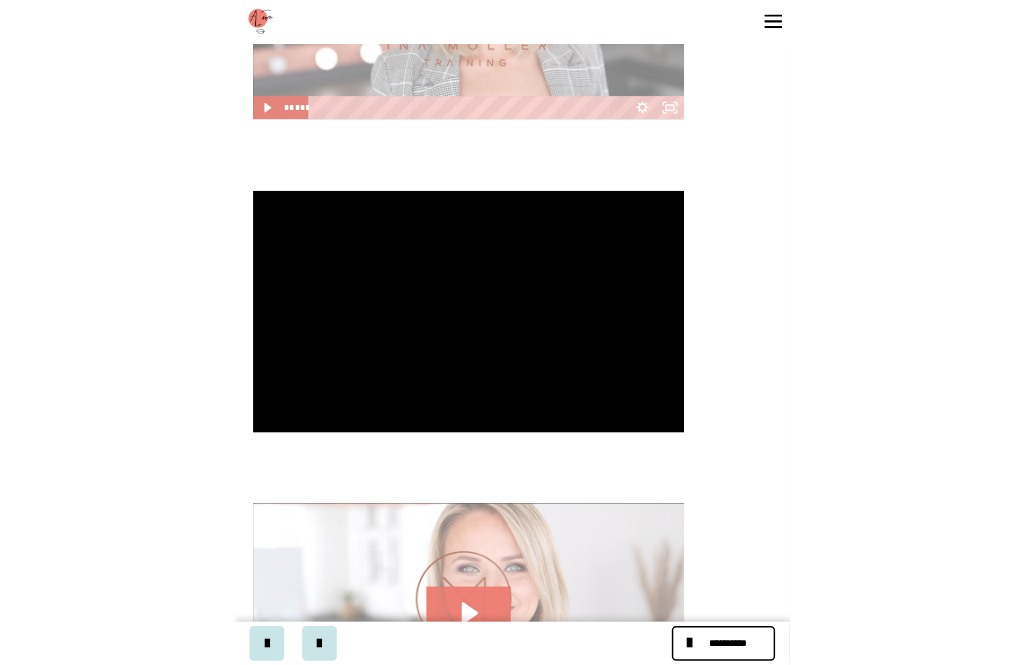 scroll, scrollTop: 1463, scrollLeft: 0, axis: vertical 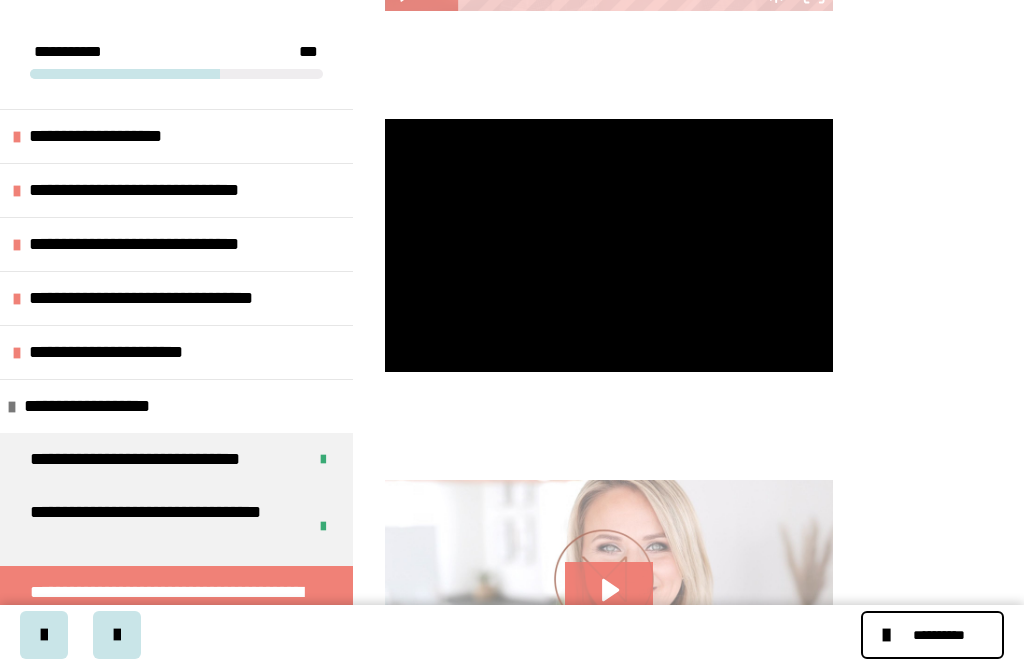 click at bounding box center [609, 245] 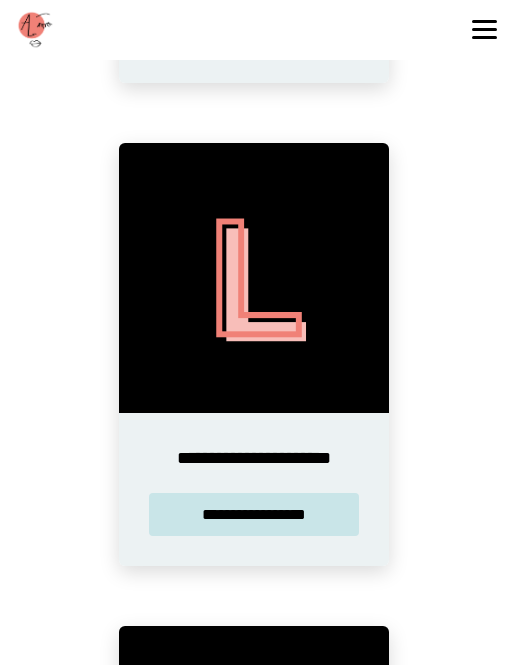 scroll, scrollTop: 2571, scrollLeft: 0, axis: vertical 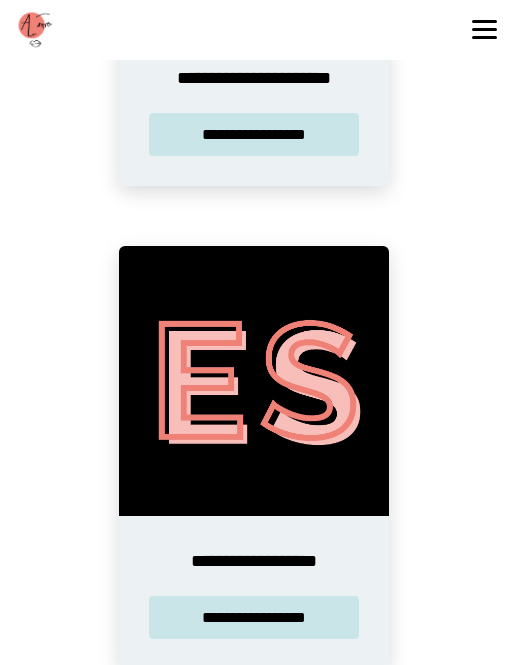 click on "**********" at bounding box center [254, 617] 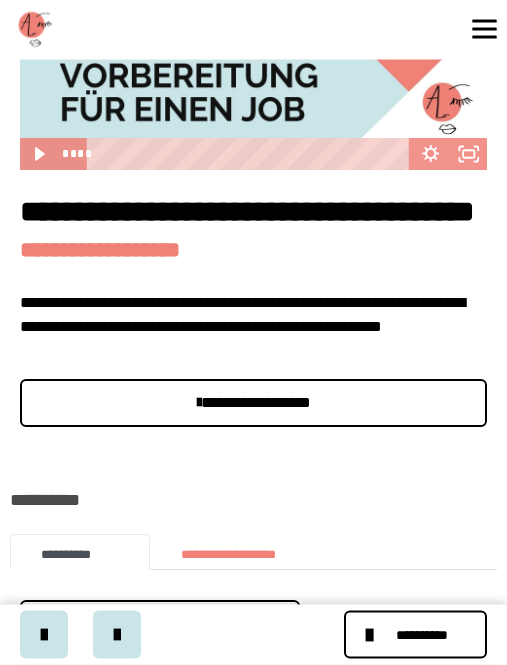 scroll, scrollTop: 441, scrollLeft: 0, axis: vertical 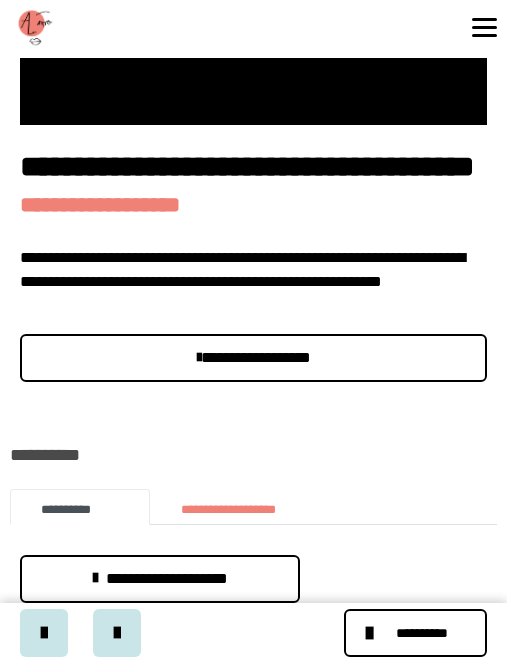 click on "**********" at bounding box center [422, 635] 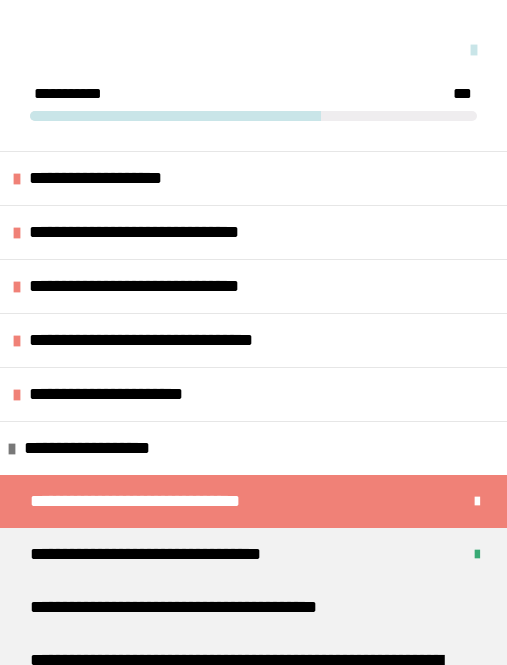 click on "**********" at bounding box center [253, 607] 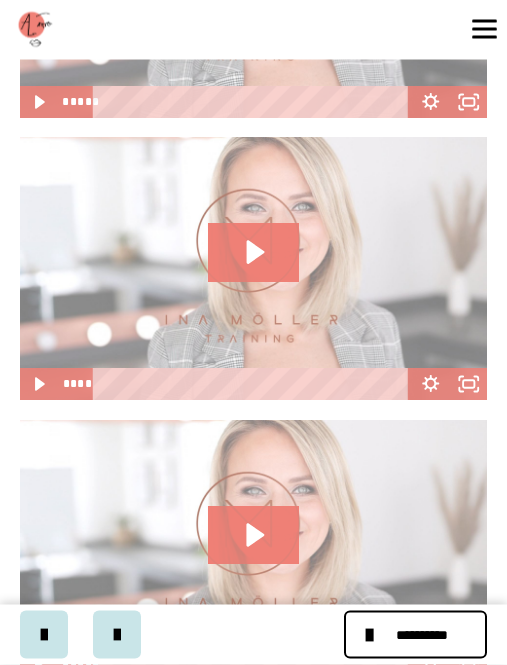 scroll, scrollTop: 1218, scrollLeft: 0, axis: vertical 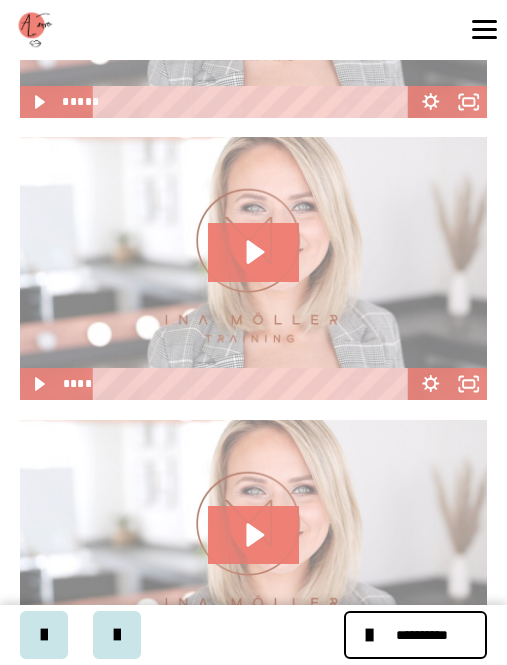 click 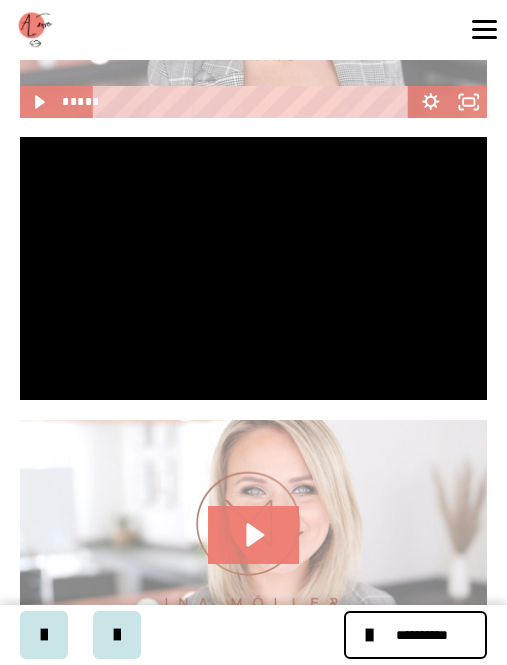 click at bounding box center (254, 268) 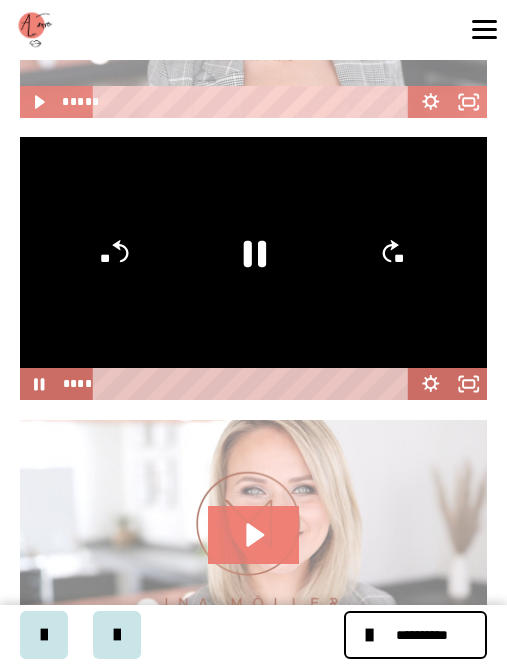 click 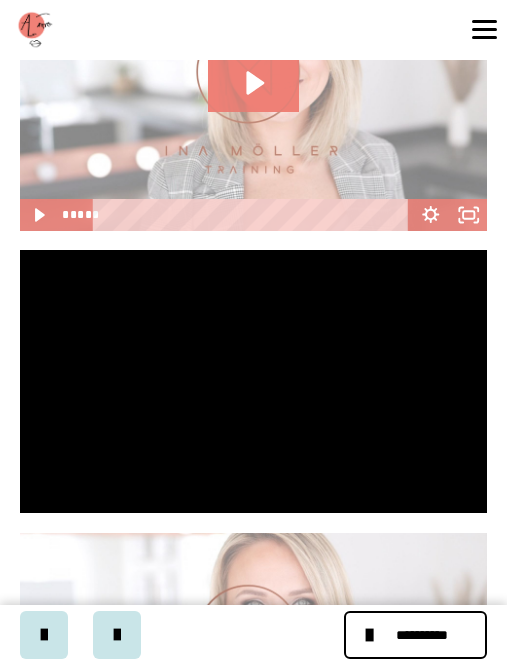 scroll, scrollTop: 1110, scrollLeft: 0, axis: vertical 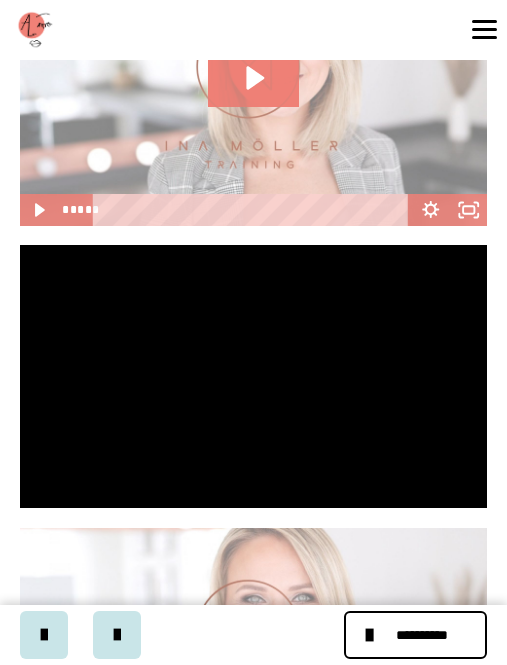 click at bounding box center (254, 376) 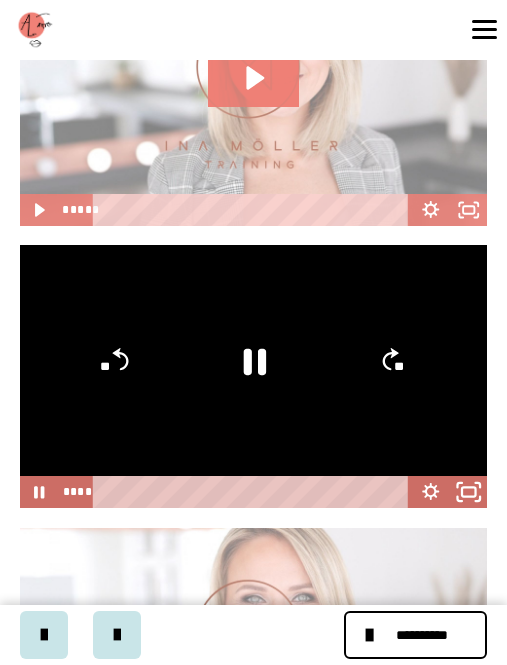 click 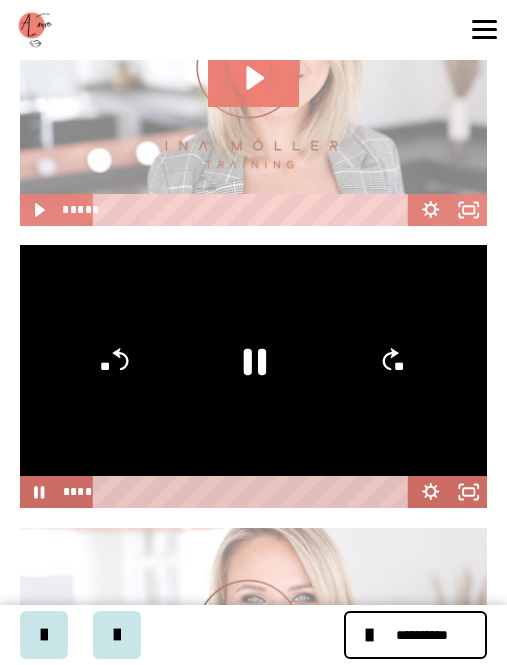 click 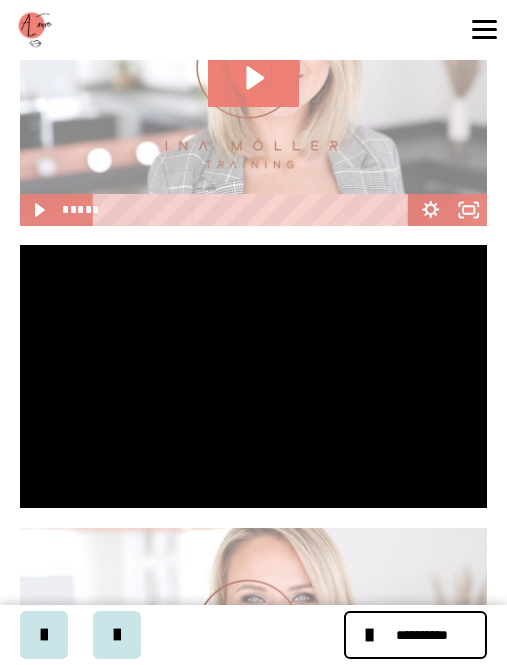 click at bounding box center (254, 376) 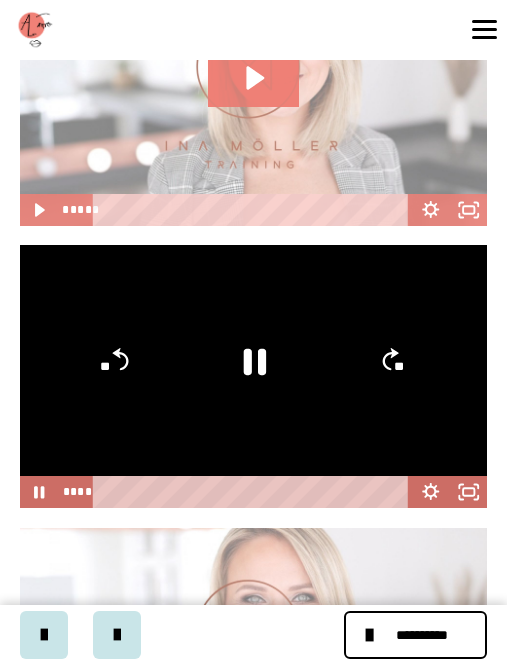 click at bounding box center [254, 376] 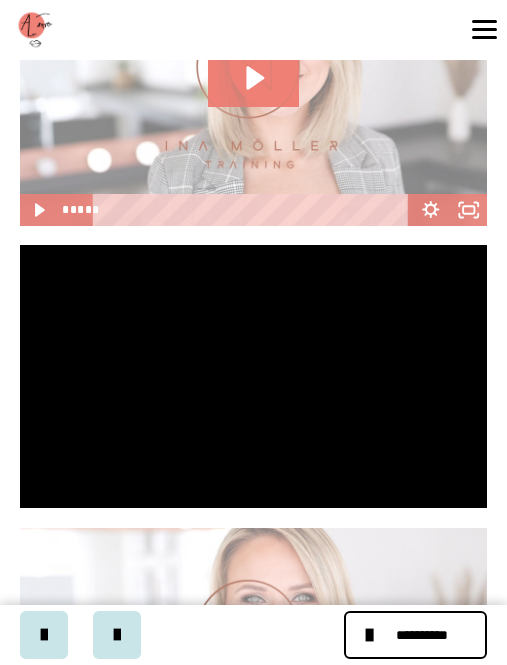 click at bounding box center (254, 376) 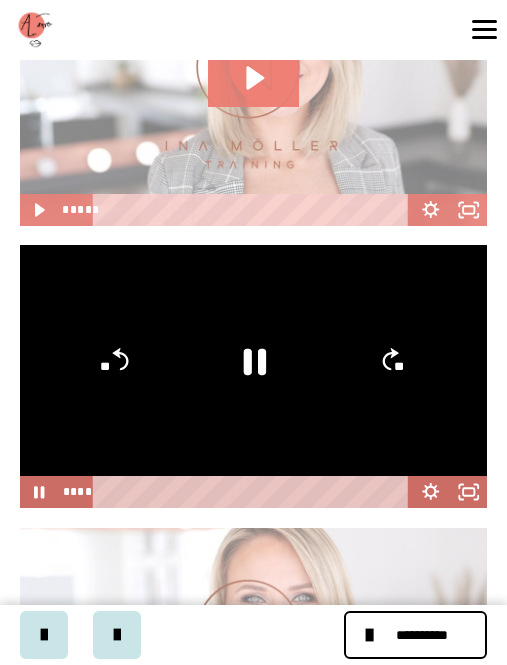 click on "**" 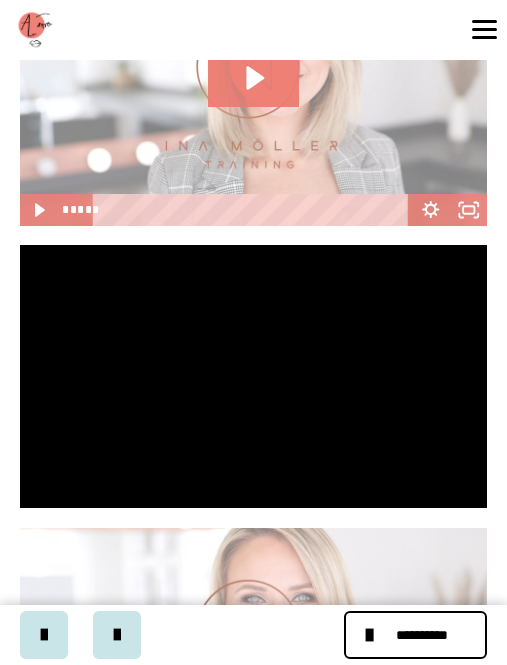 click at bounding box center (254, 376) 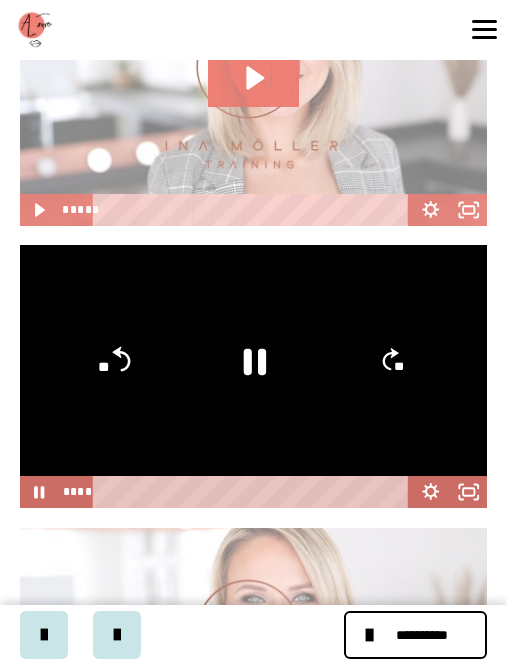 click on "**" 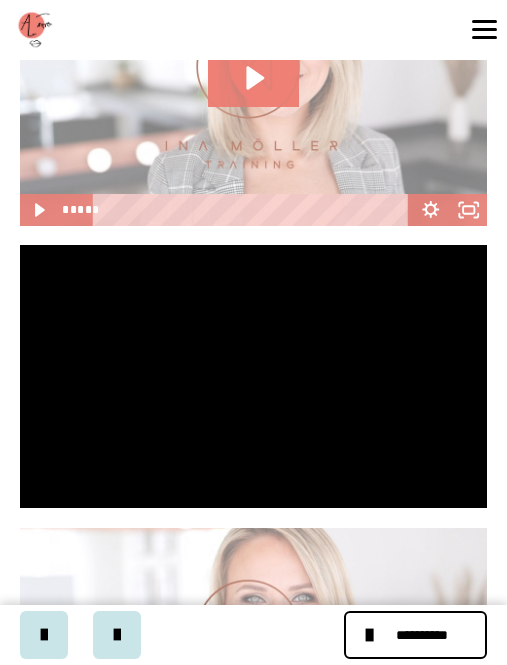click at bounding box center (254, 376) 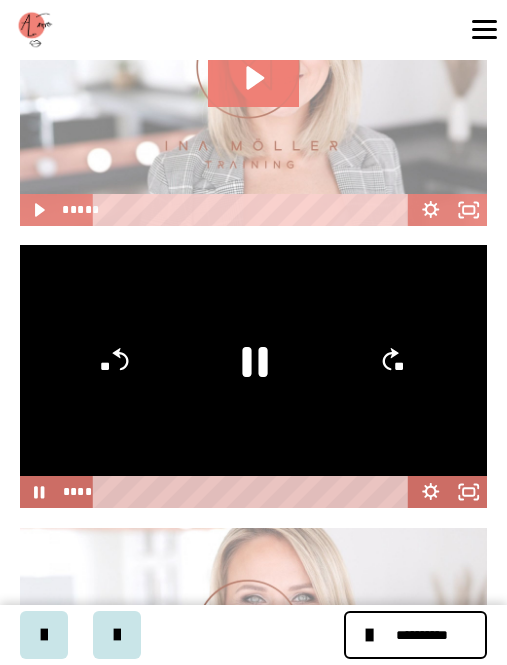 click 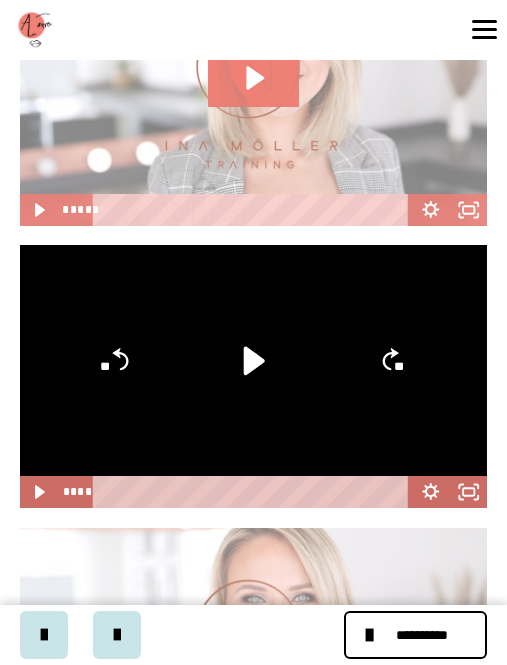 click 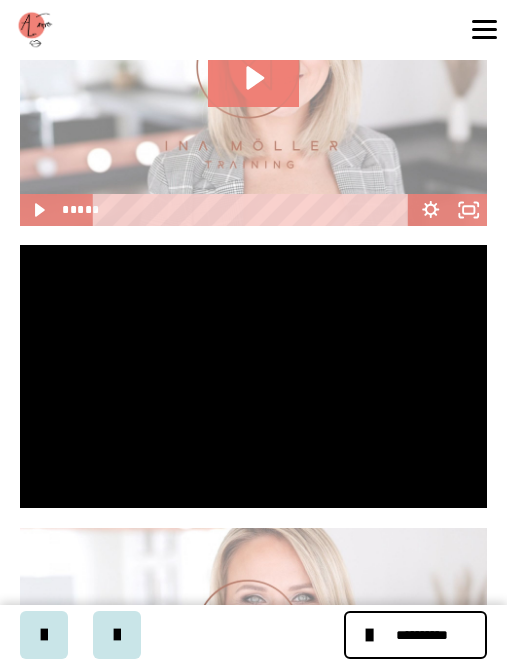 click at bounding box center (254, 376) 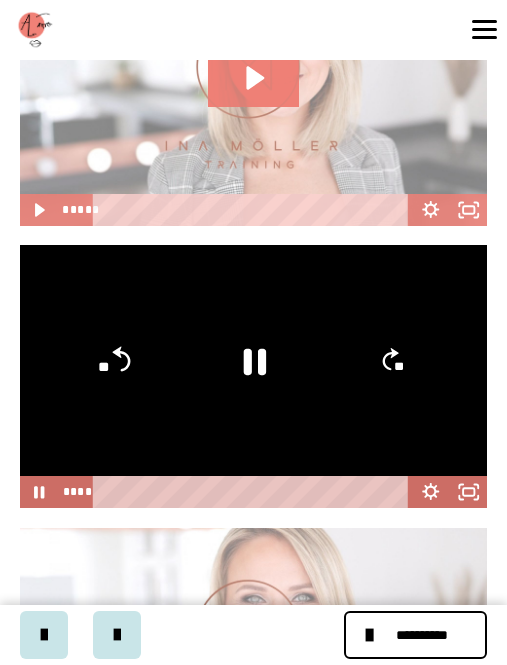 click on "**" 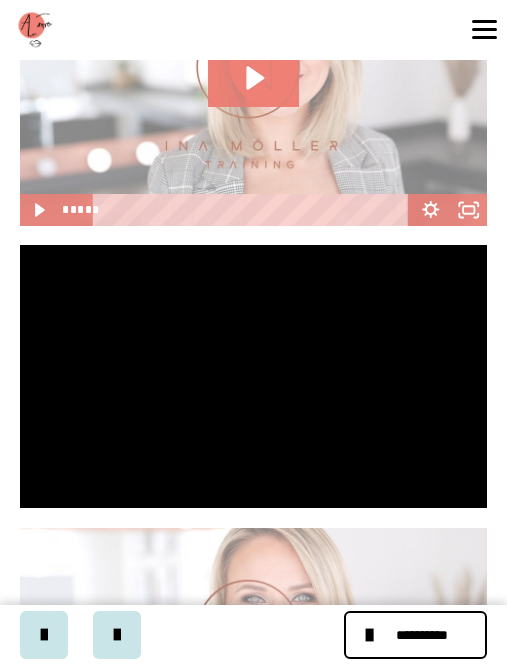 click at bounding box center (254, 376) 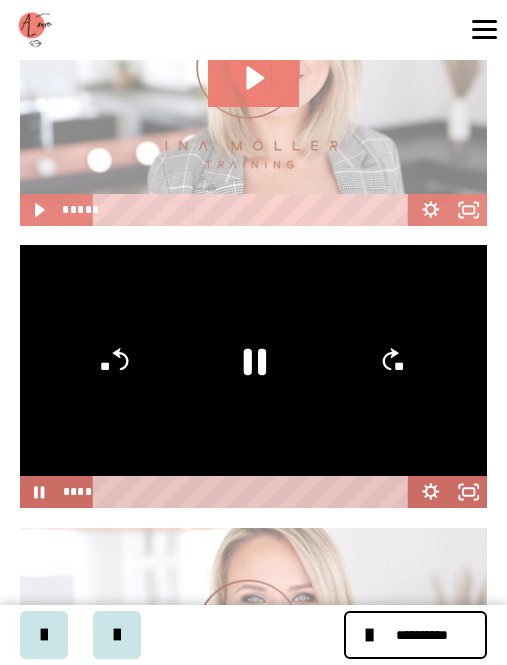 click 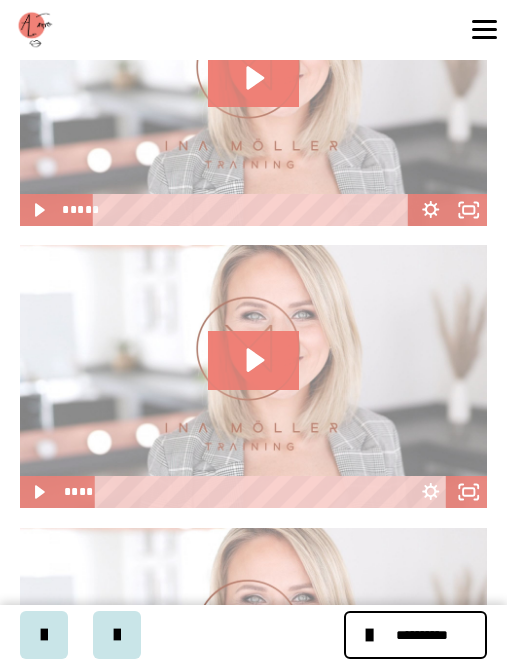 click 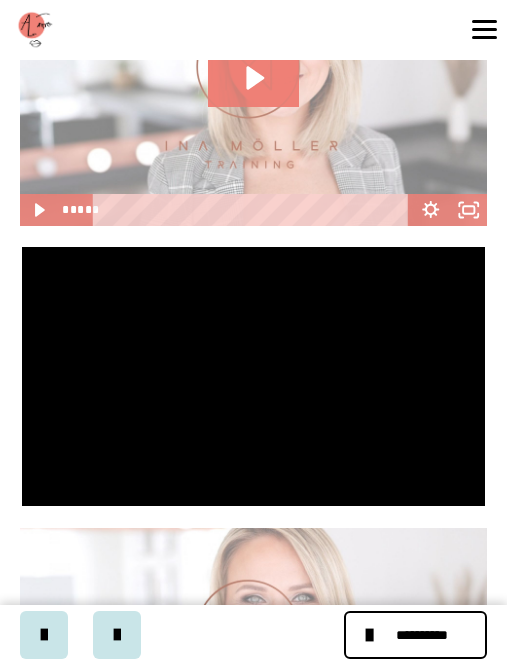 click at bounding box center (254, 376) 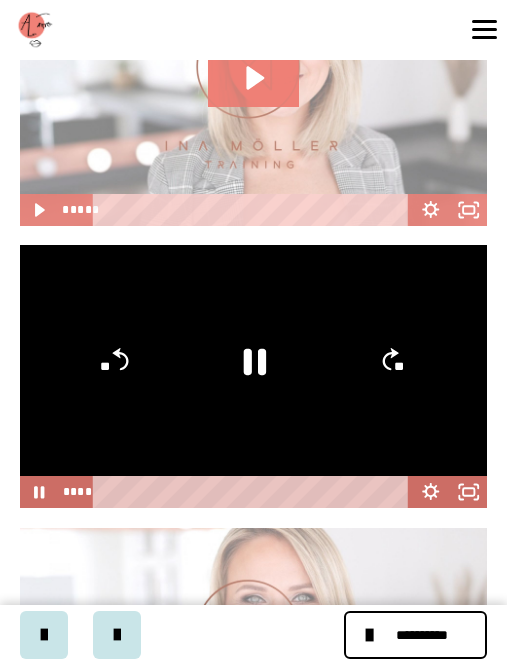 click on "**" 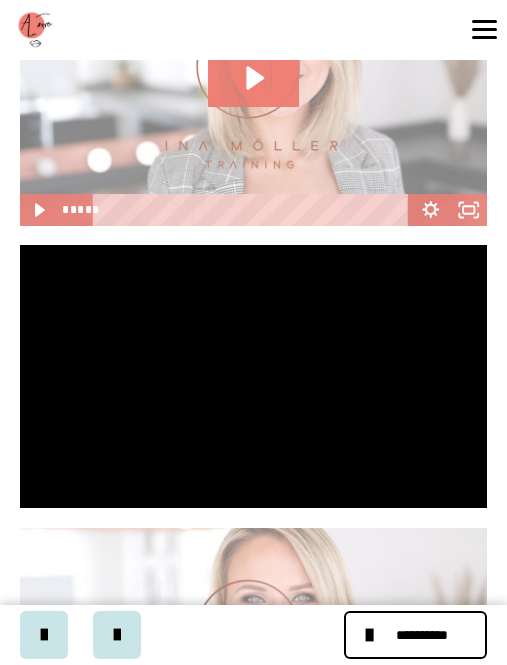 click at bounding box center [254, 376] 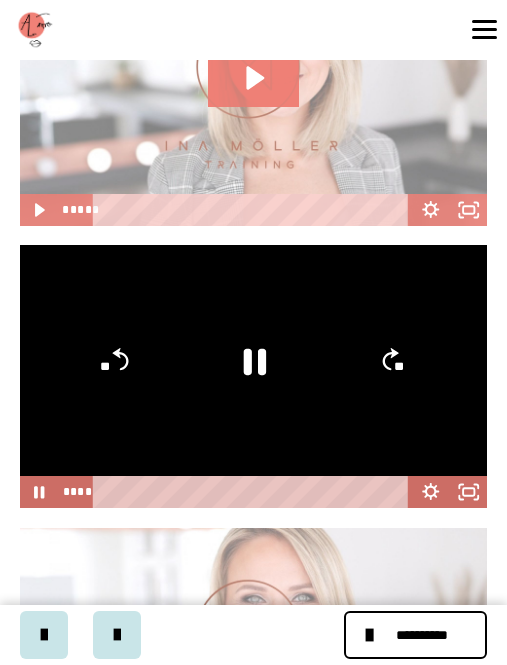 click at bounding box center (254, 376) 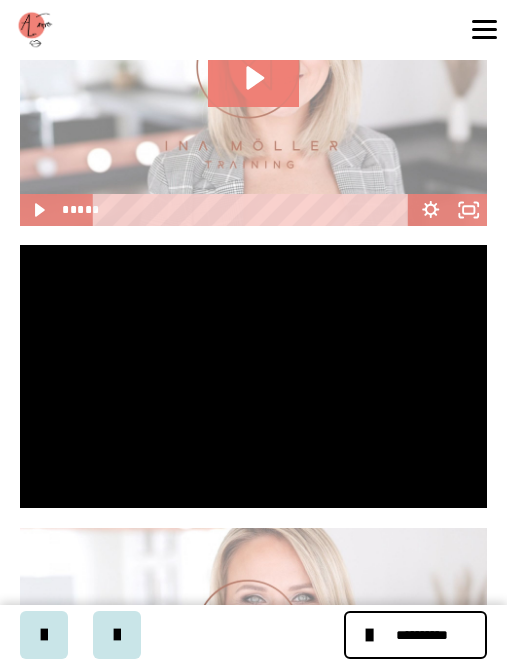 click at bounding box center (254, 376) 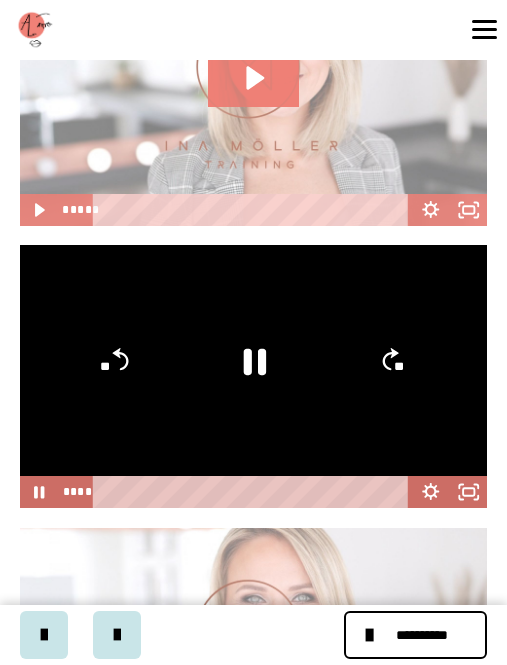 click on "**" 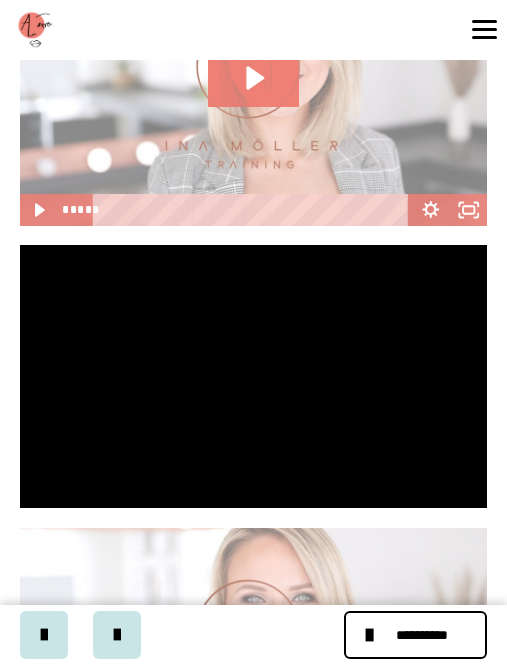 click at bounding box center (254, 376) 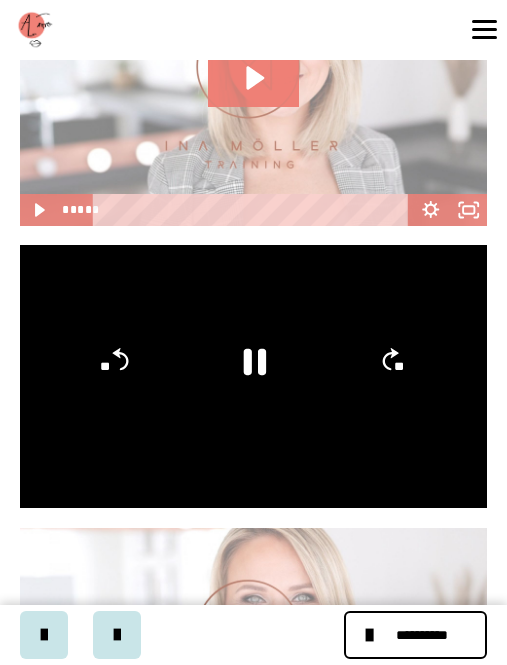 click on "**" 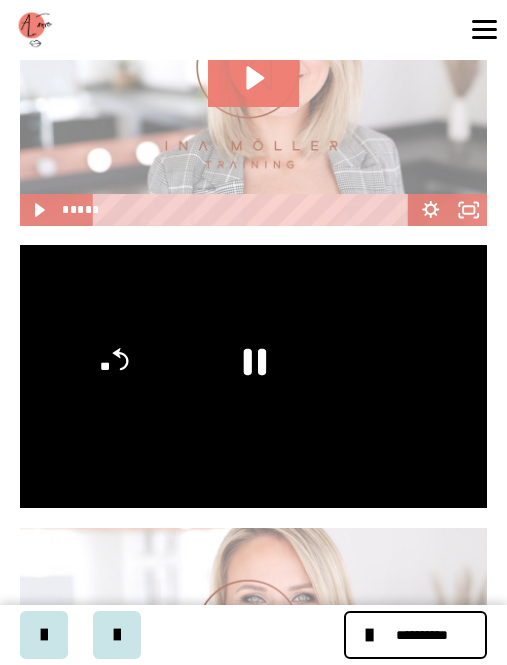 click at bounding box center (254, 376) 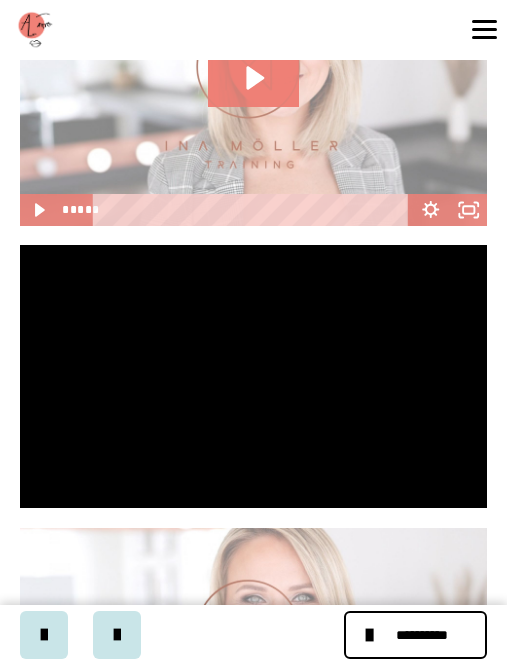 click on "**" 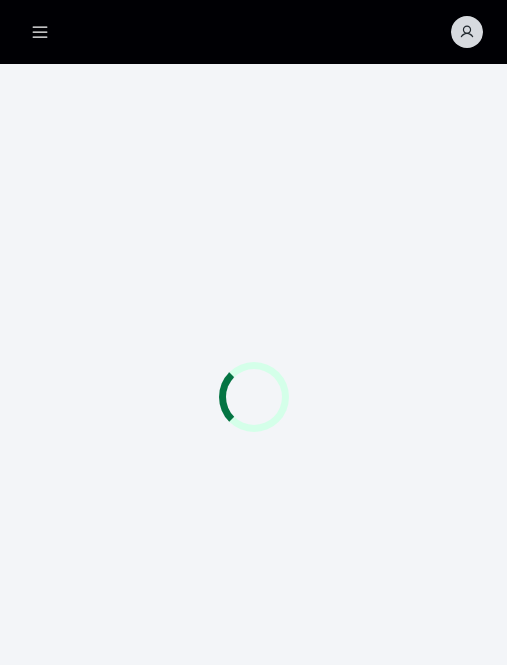 scroll, scrollTop: 64, scrollLeft: 0, axis: vertical 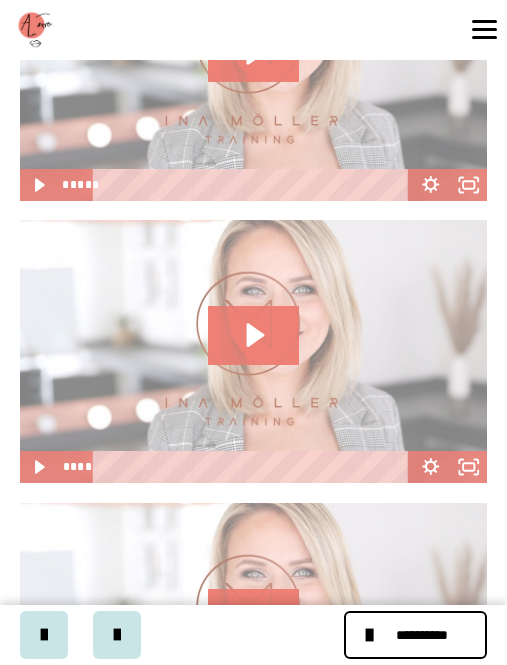 click 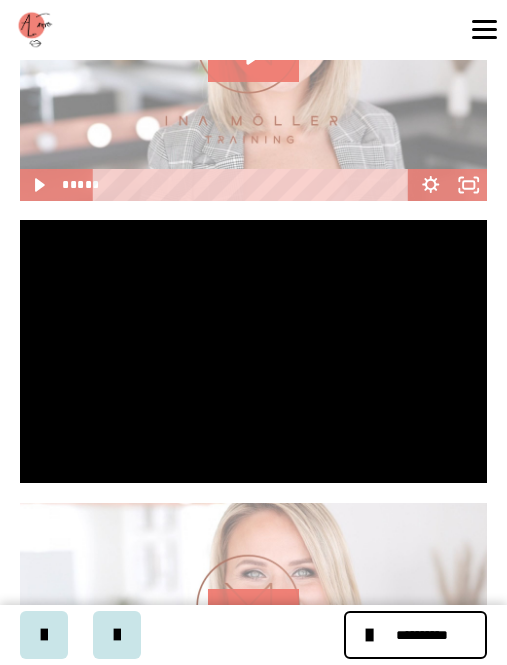 click at bounding box center [254, 351] 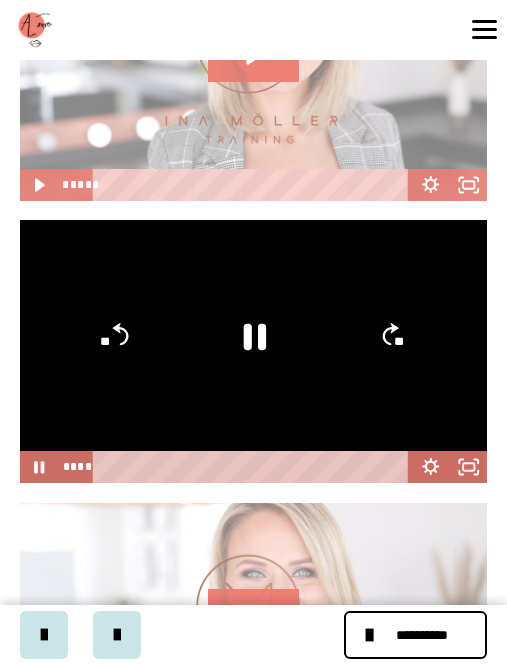 click on "**" 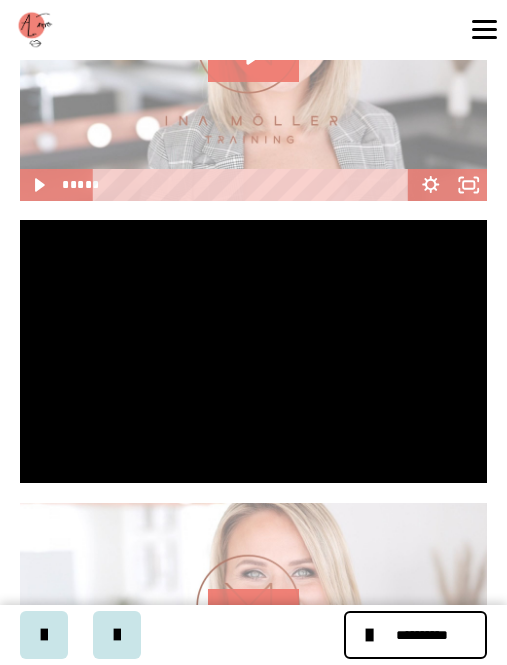 click on "**" 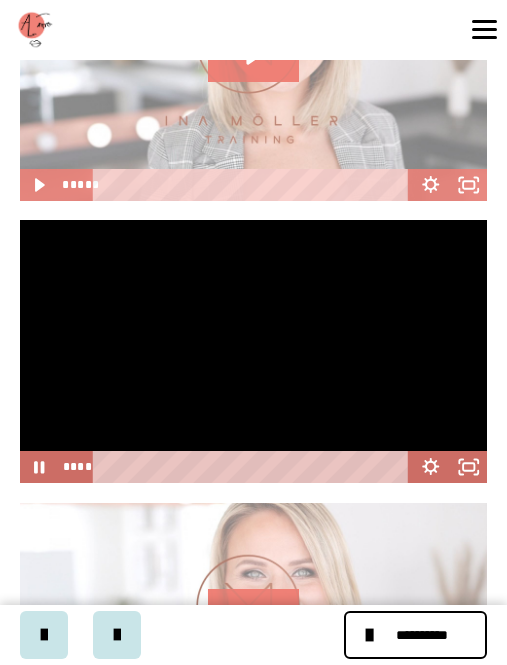 click at bounding box center (254, 351) 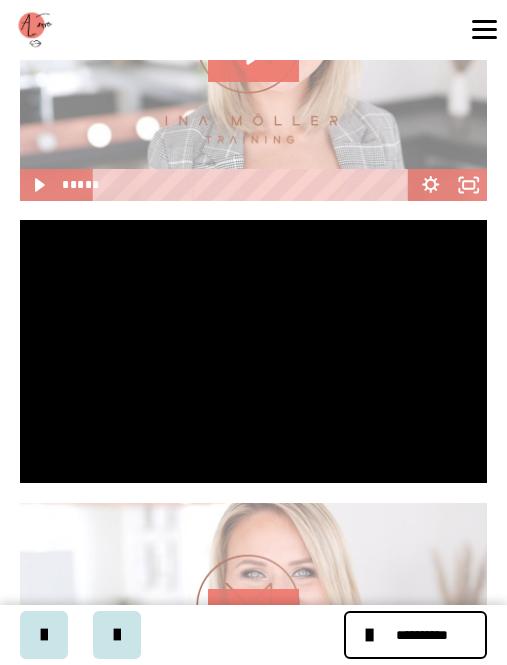 click at bounding box center [254, 351] 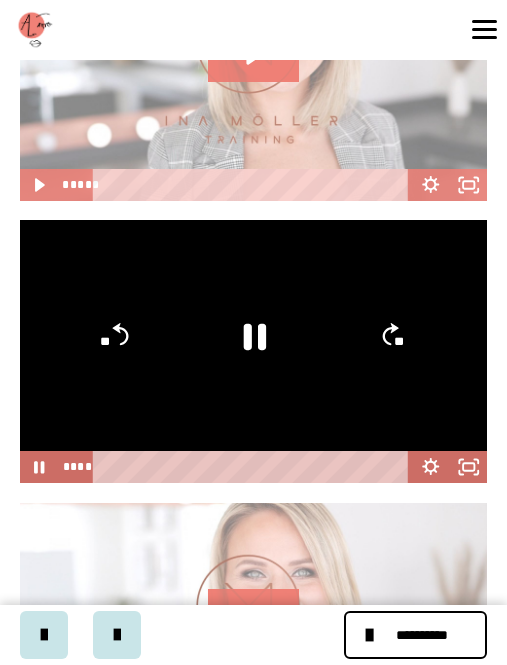 click on "**" 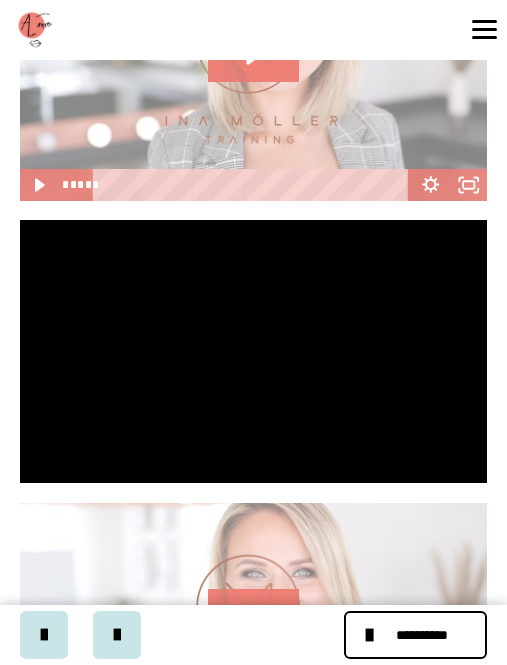 click at bounding box center [254, 351] 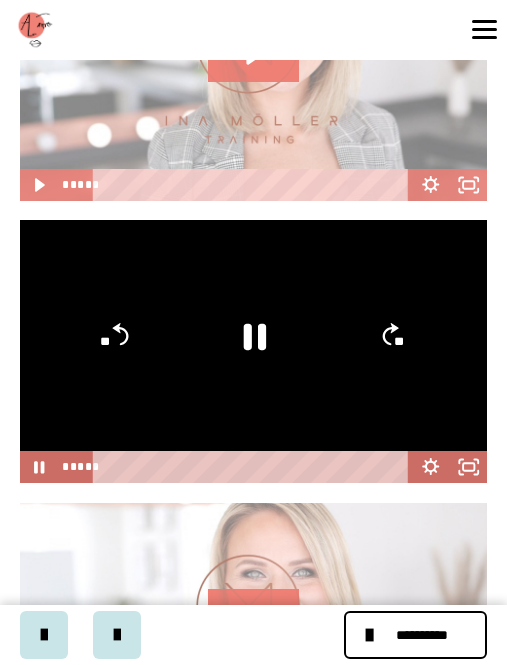 click on "**" 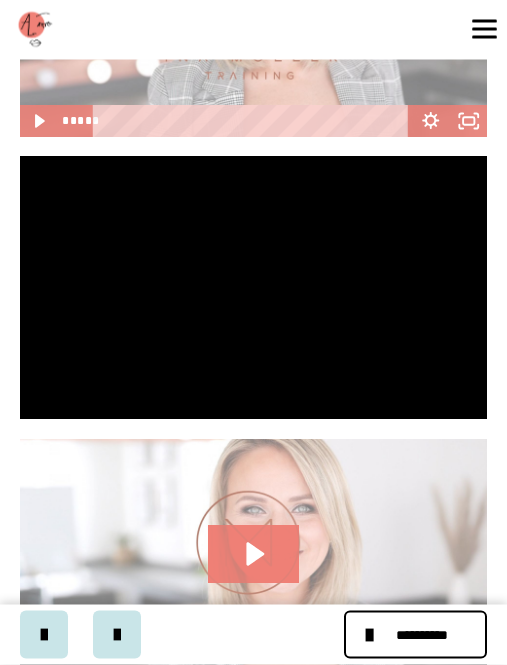 scroll, scrollTop: 1199, scrollLeft: 0, axis: vertical 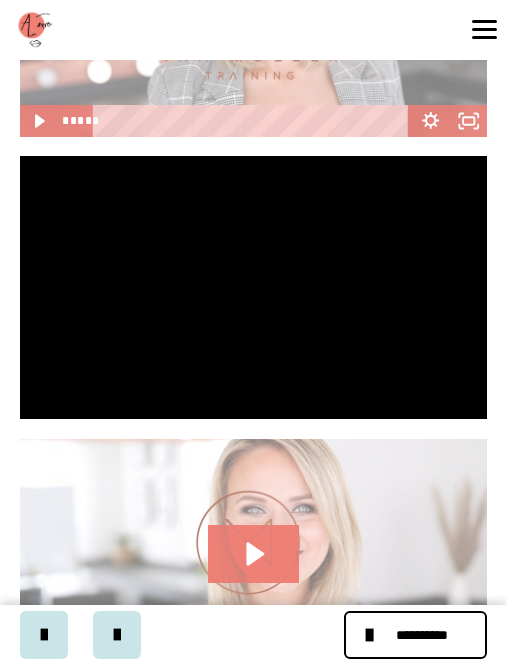 click at bounding box center [254, 287] 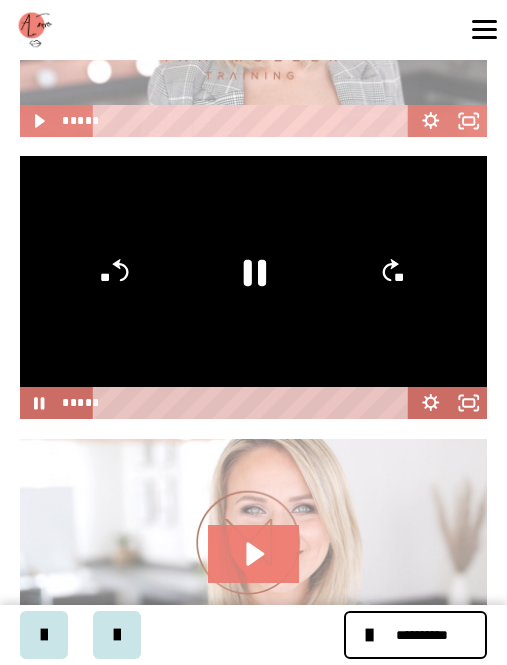 click on "**" 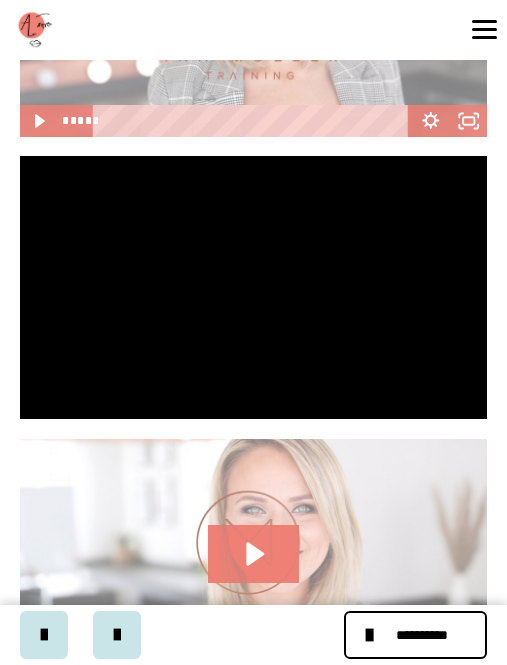 click at bounding box center (254, 287) 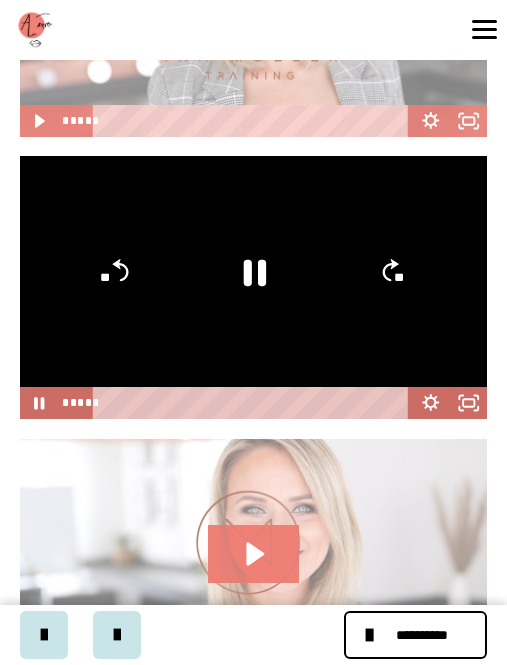 click 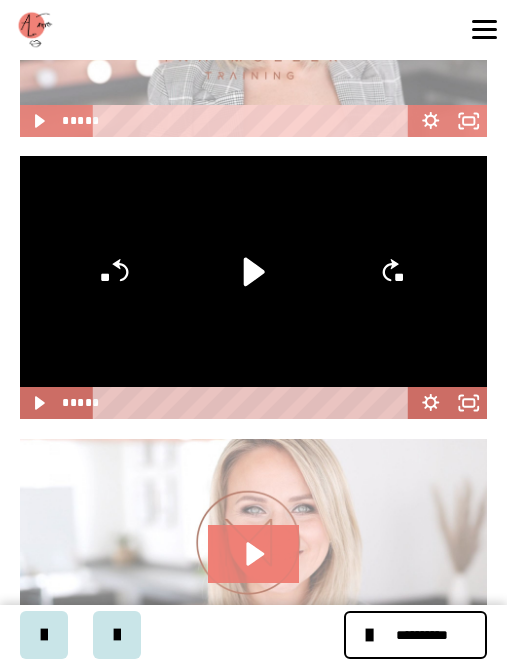 click 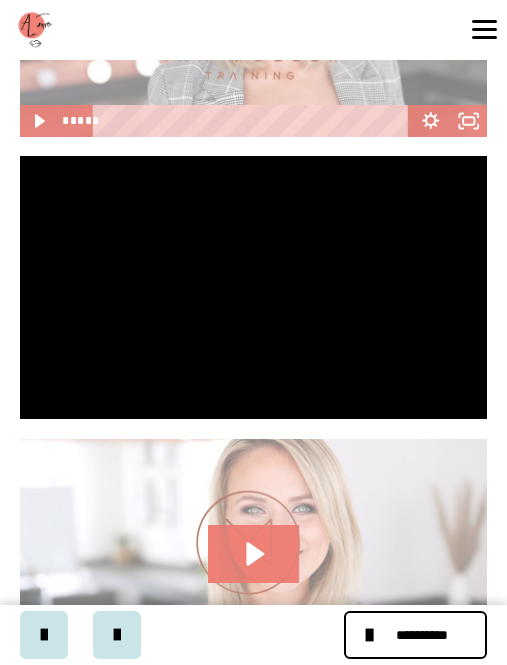 click at bounding box center [254, 287] 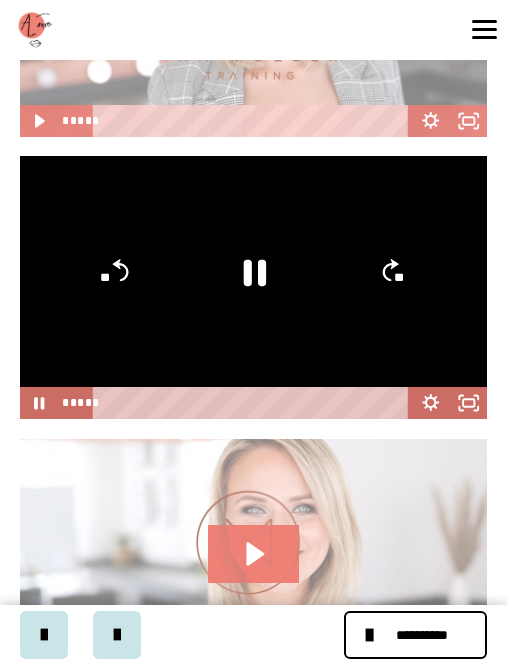 click 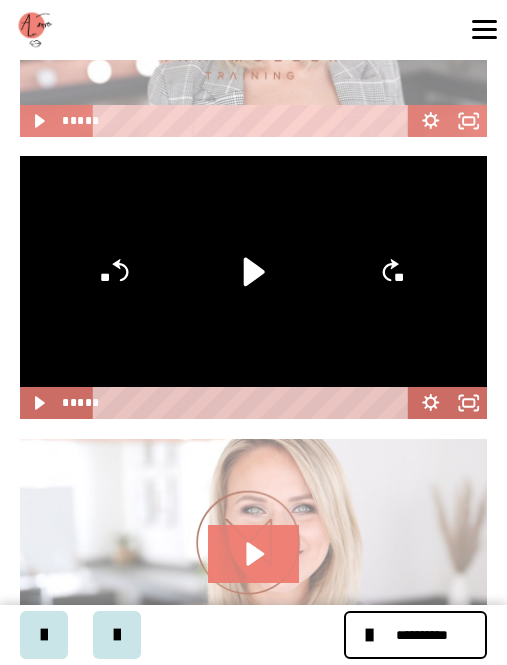 click 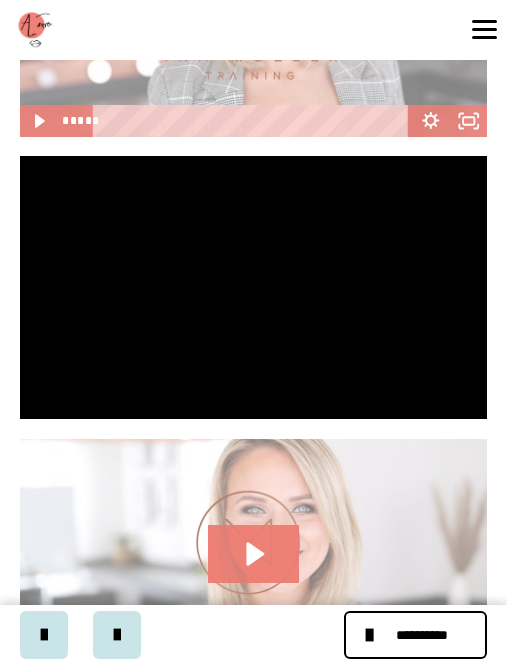 click at bounding box center [254, 287] 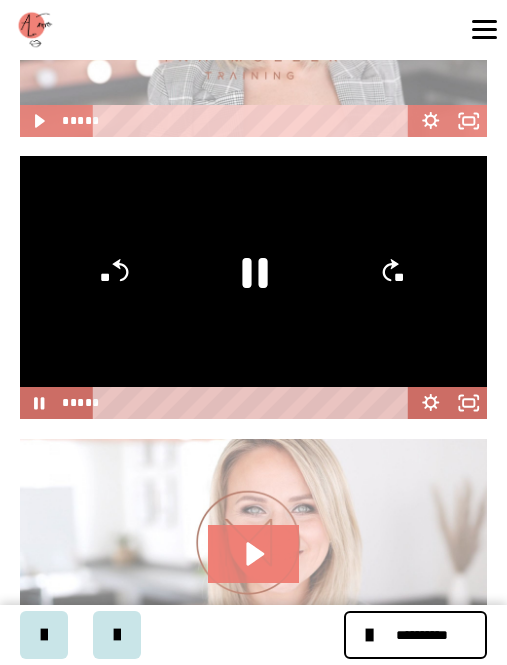click 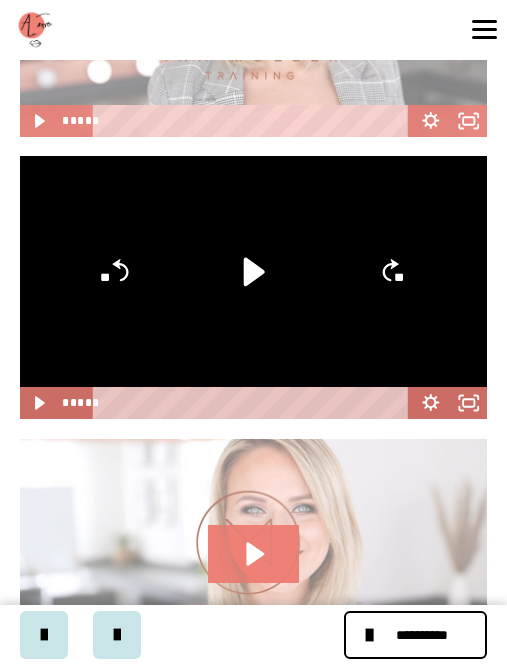 click 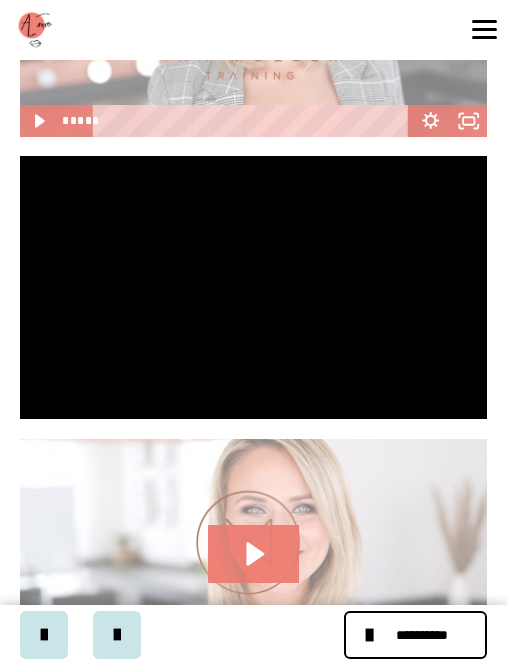click at bounding box center (254, 287) 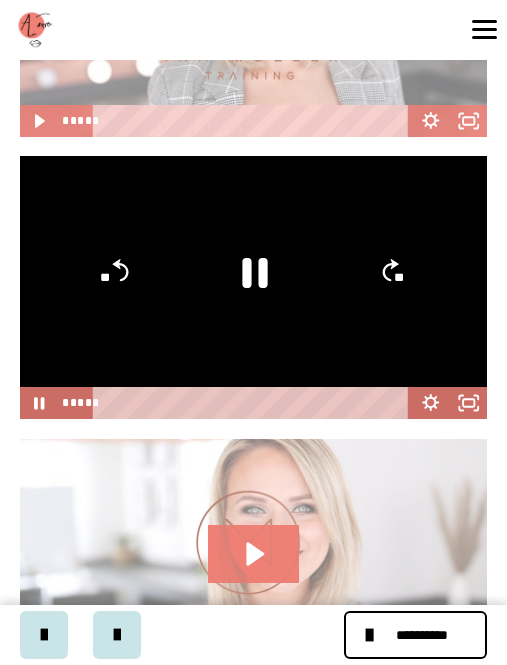 click 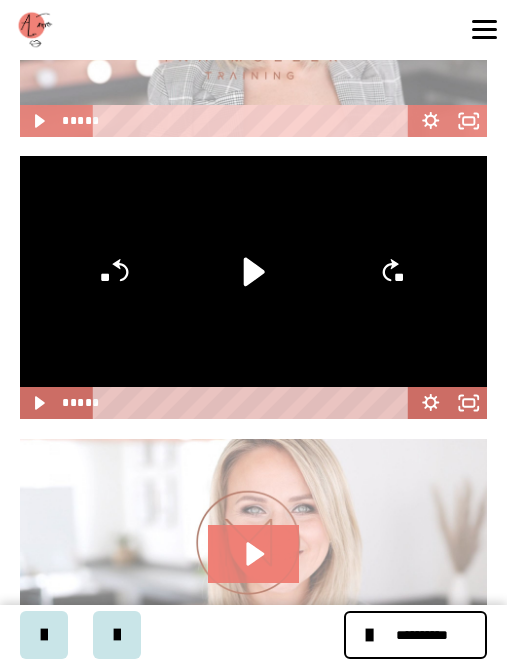 click 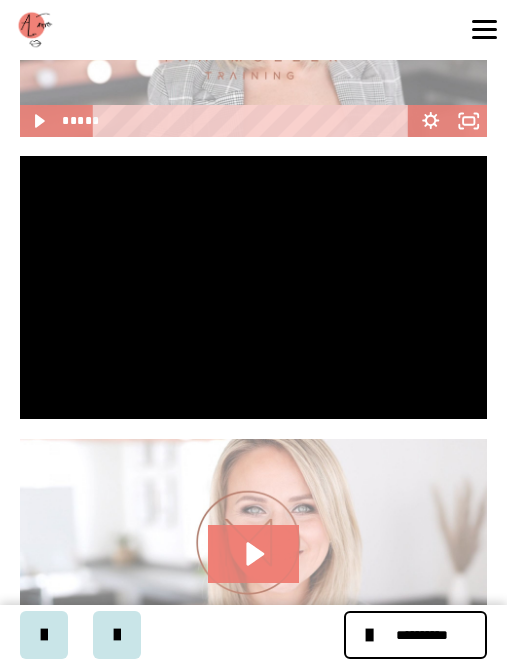 click at bounding box center (254, 287) 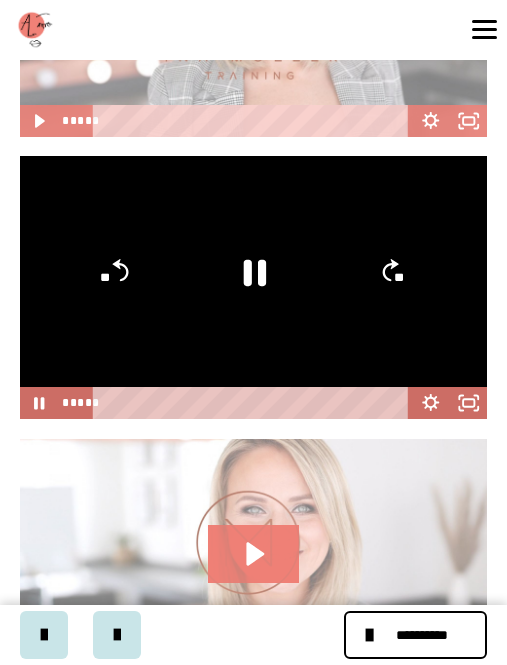 click 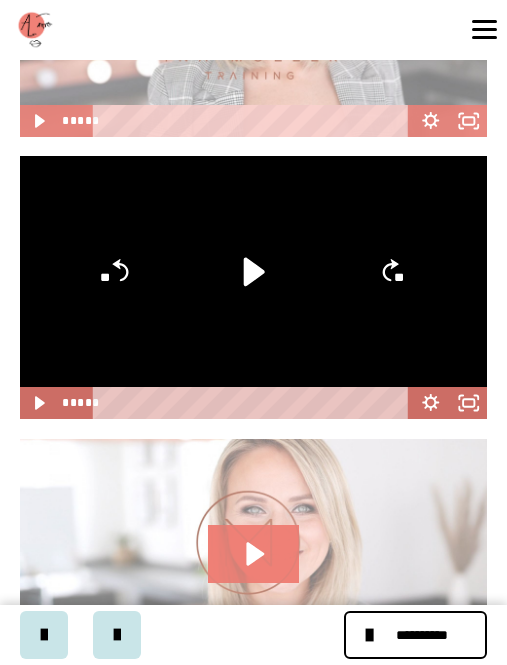 click 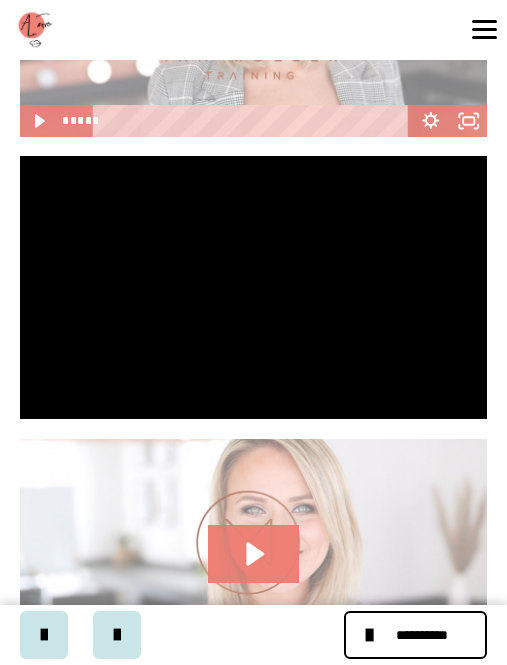 click at bounding box center (254, 287) 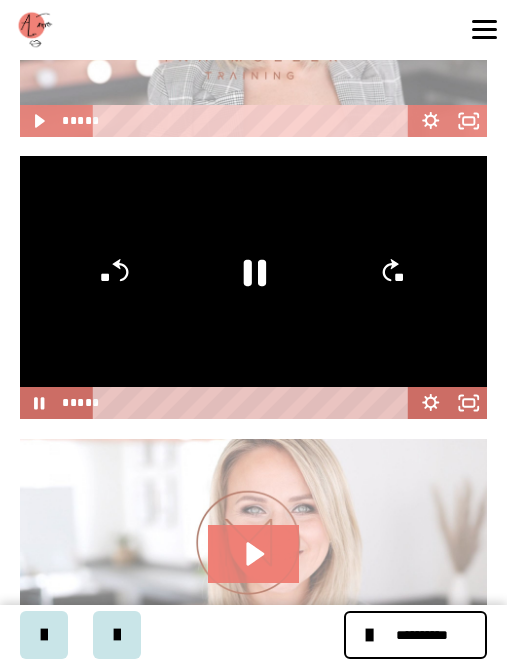 click 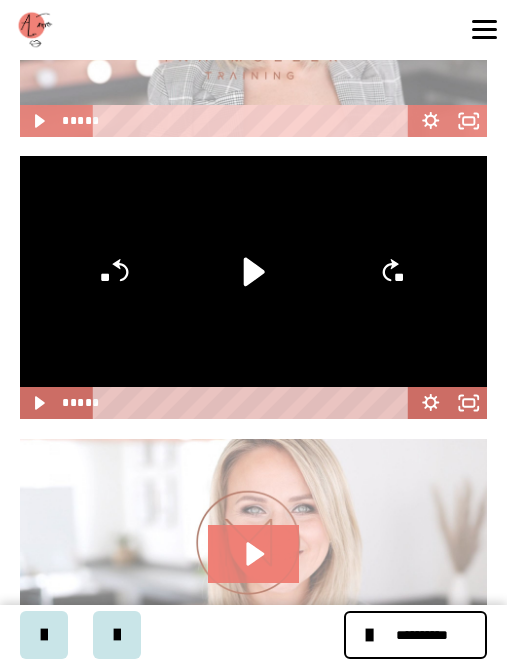 click 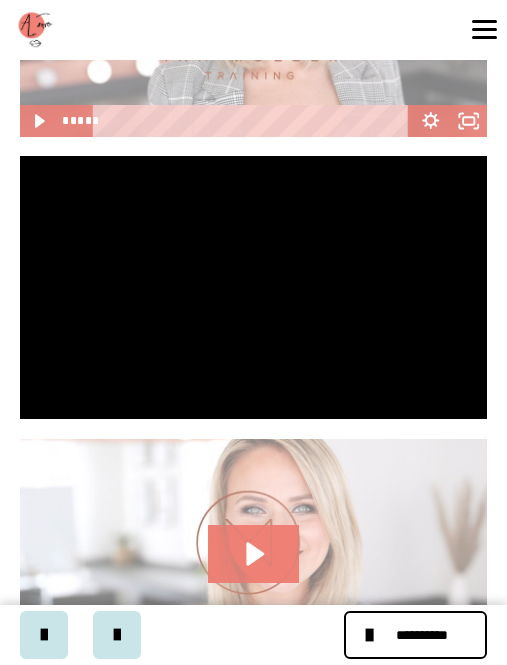 click at bounding box center [254, 287] 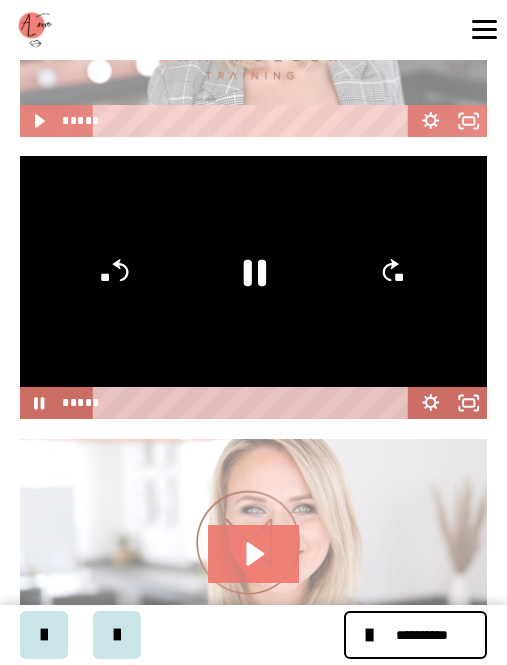 click 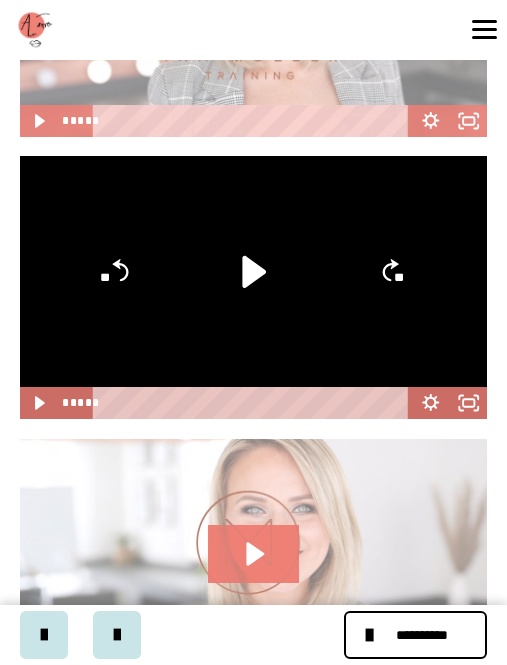 click 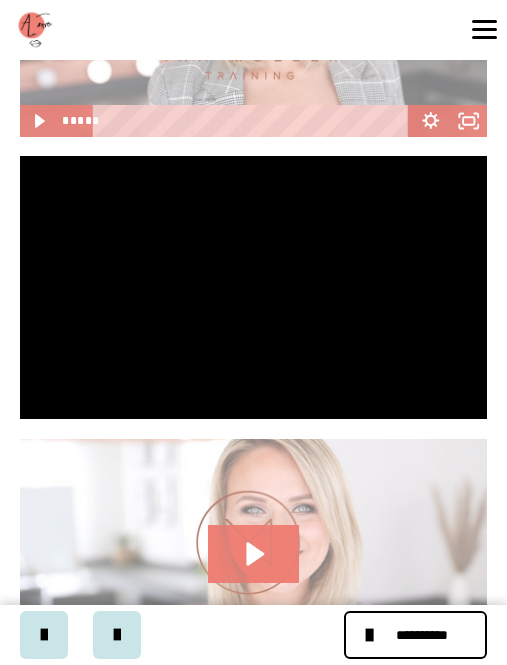 click at bounding box center (254, 287) 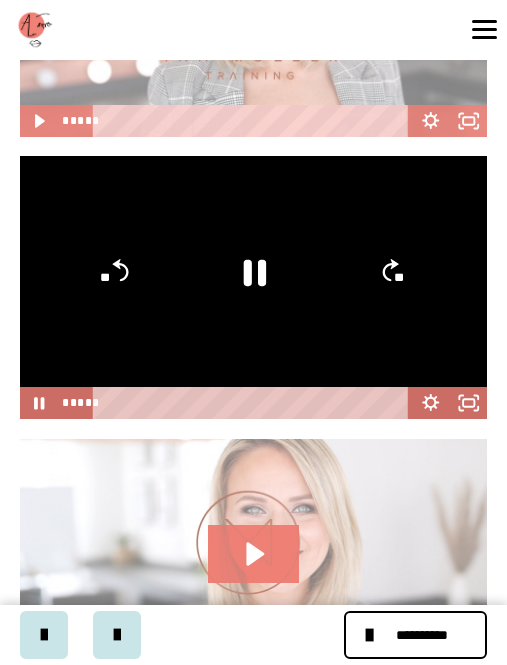 click 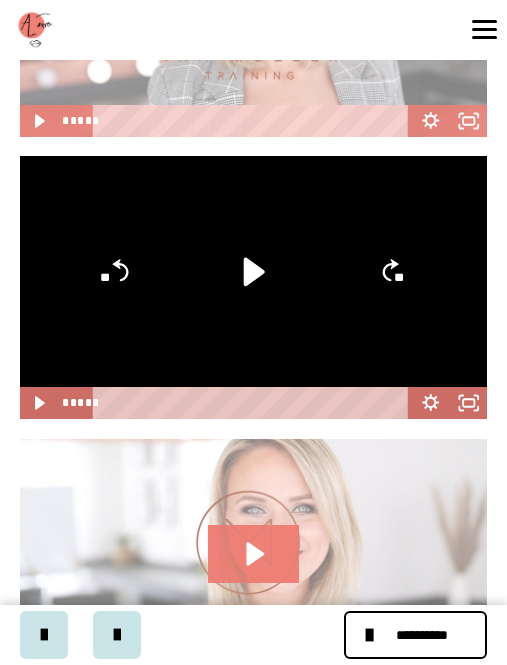 click 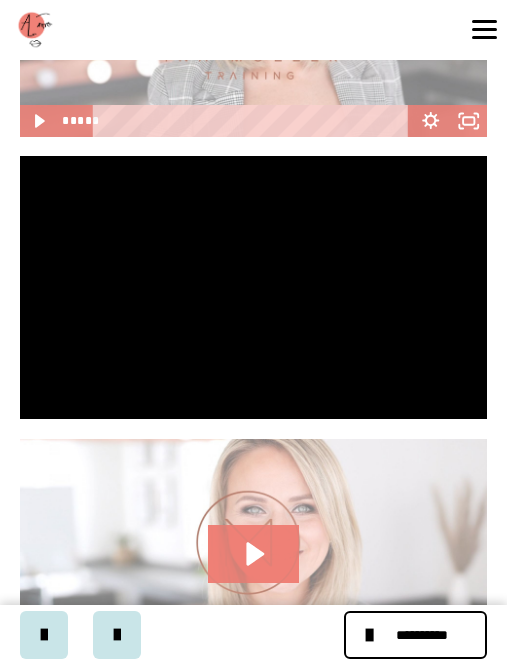 click at bounding box center [254, 287] 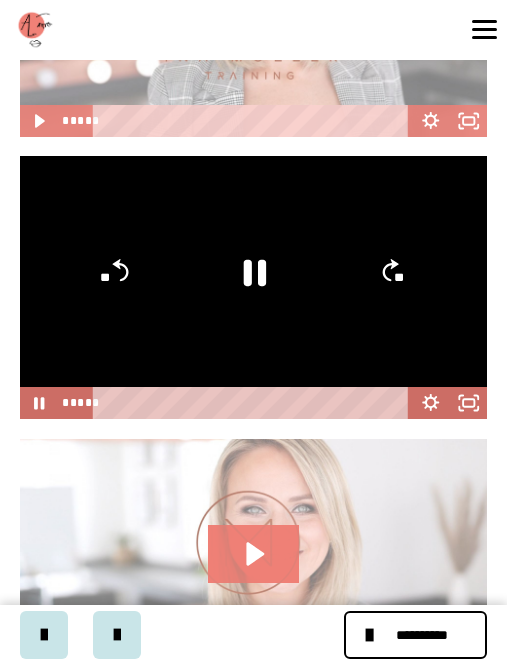 click 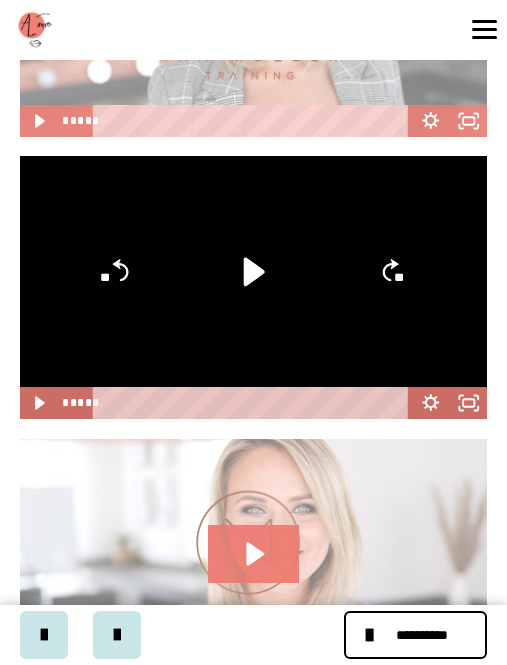 click 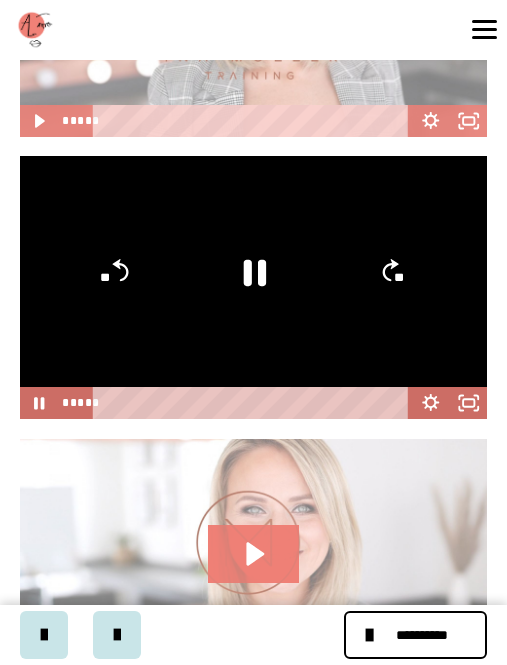 click 